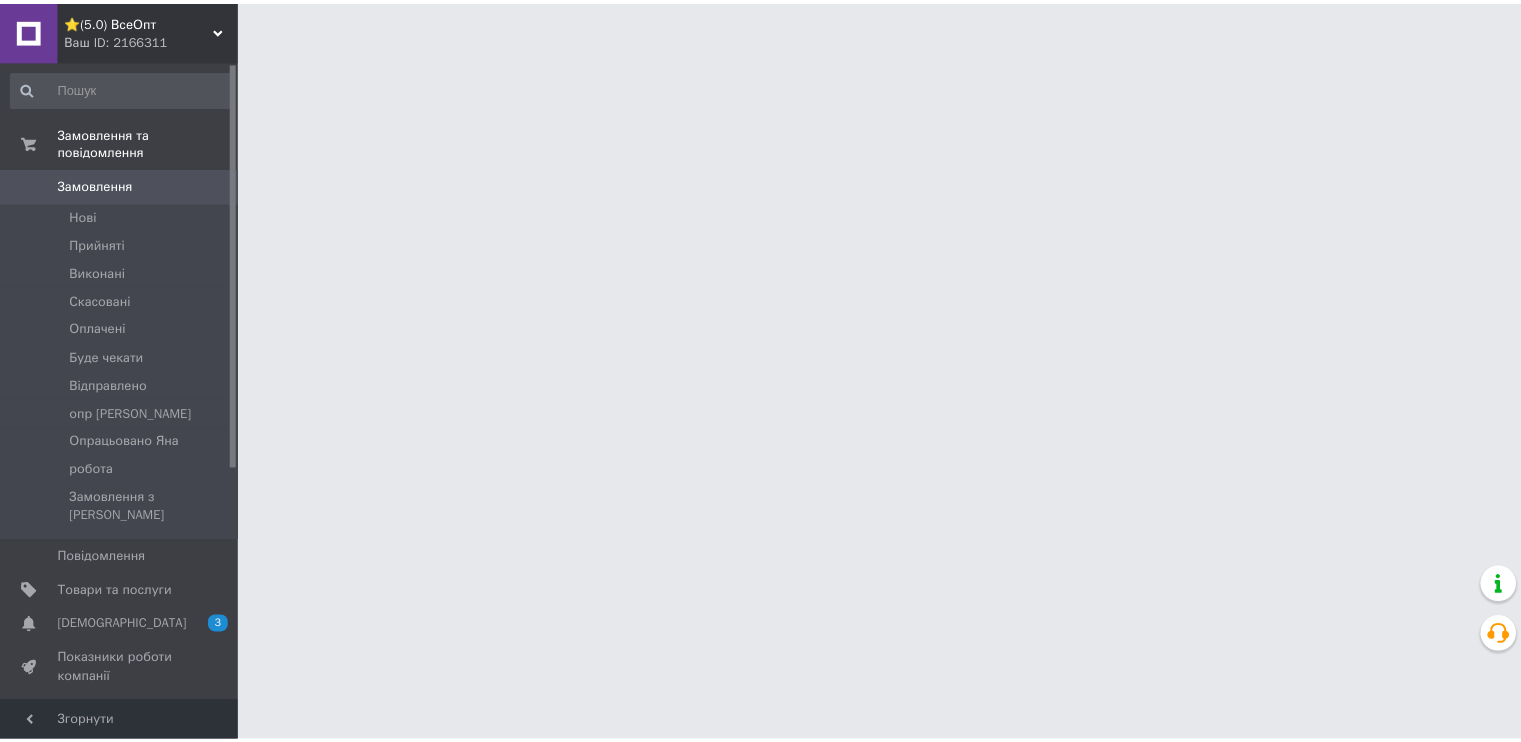 scroll, scrollTop: 0, scrollLeft: 0, axis: both 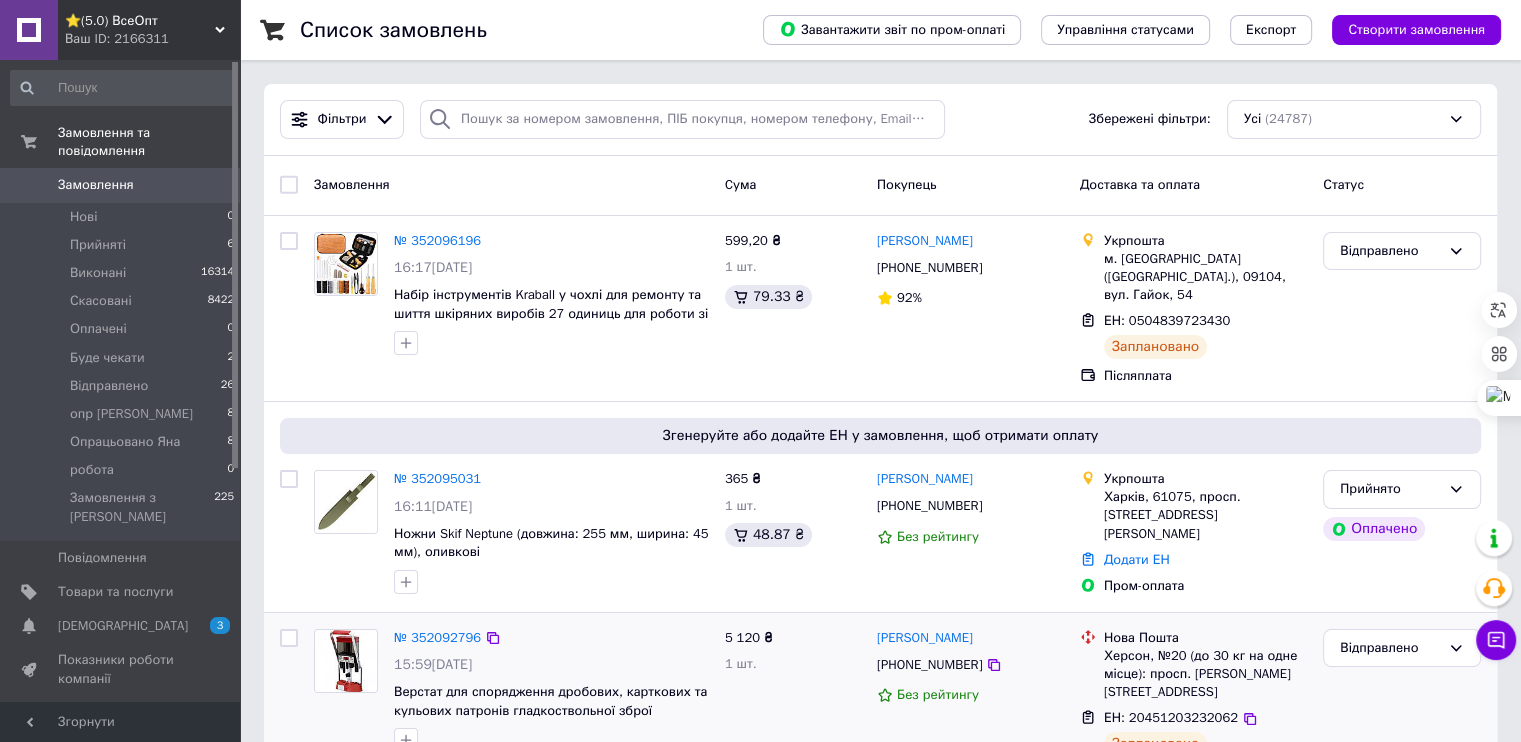click on "№ 352092796" at bounding box center [551, 638] 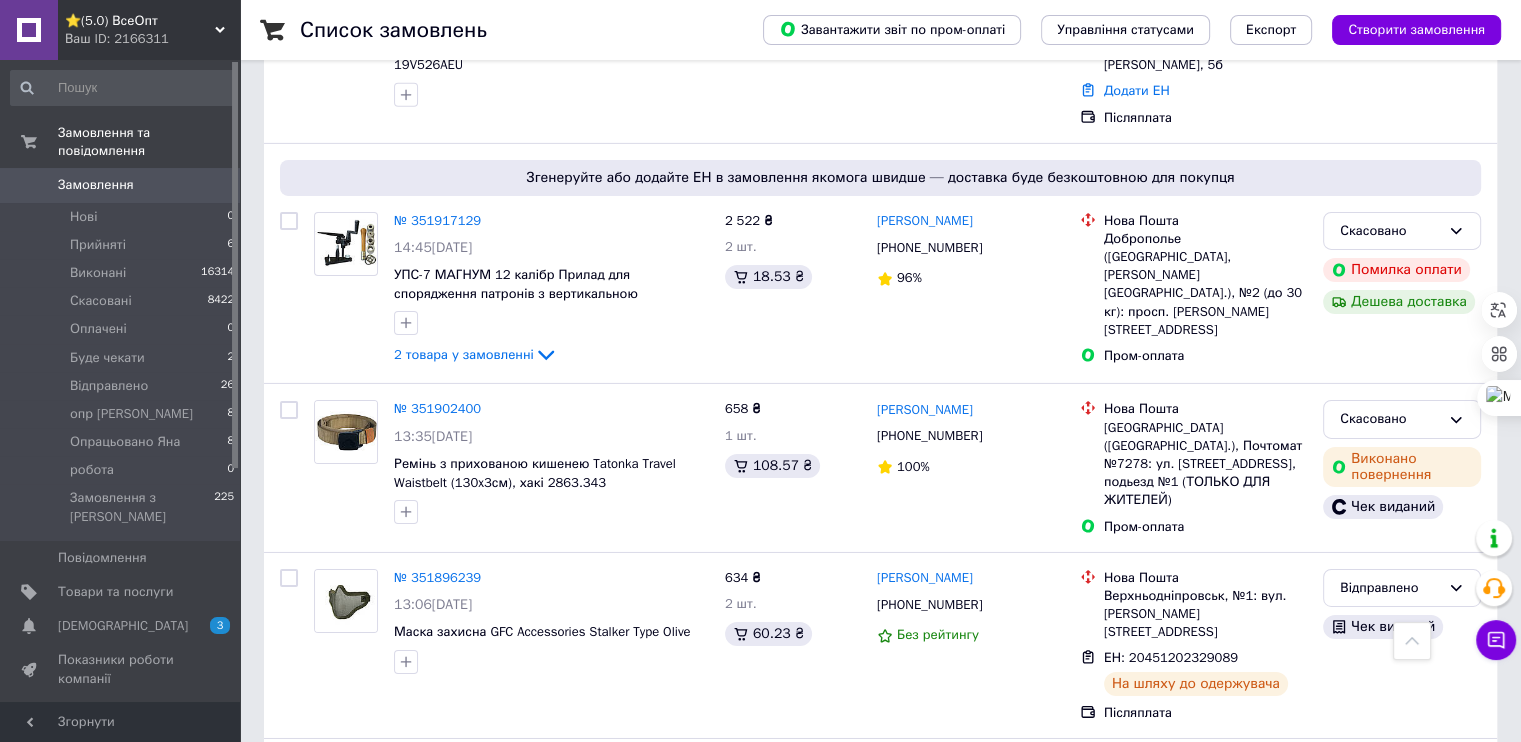 scroll, scrollTop: 6600, scrollLeft: 0, axis: vertical 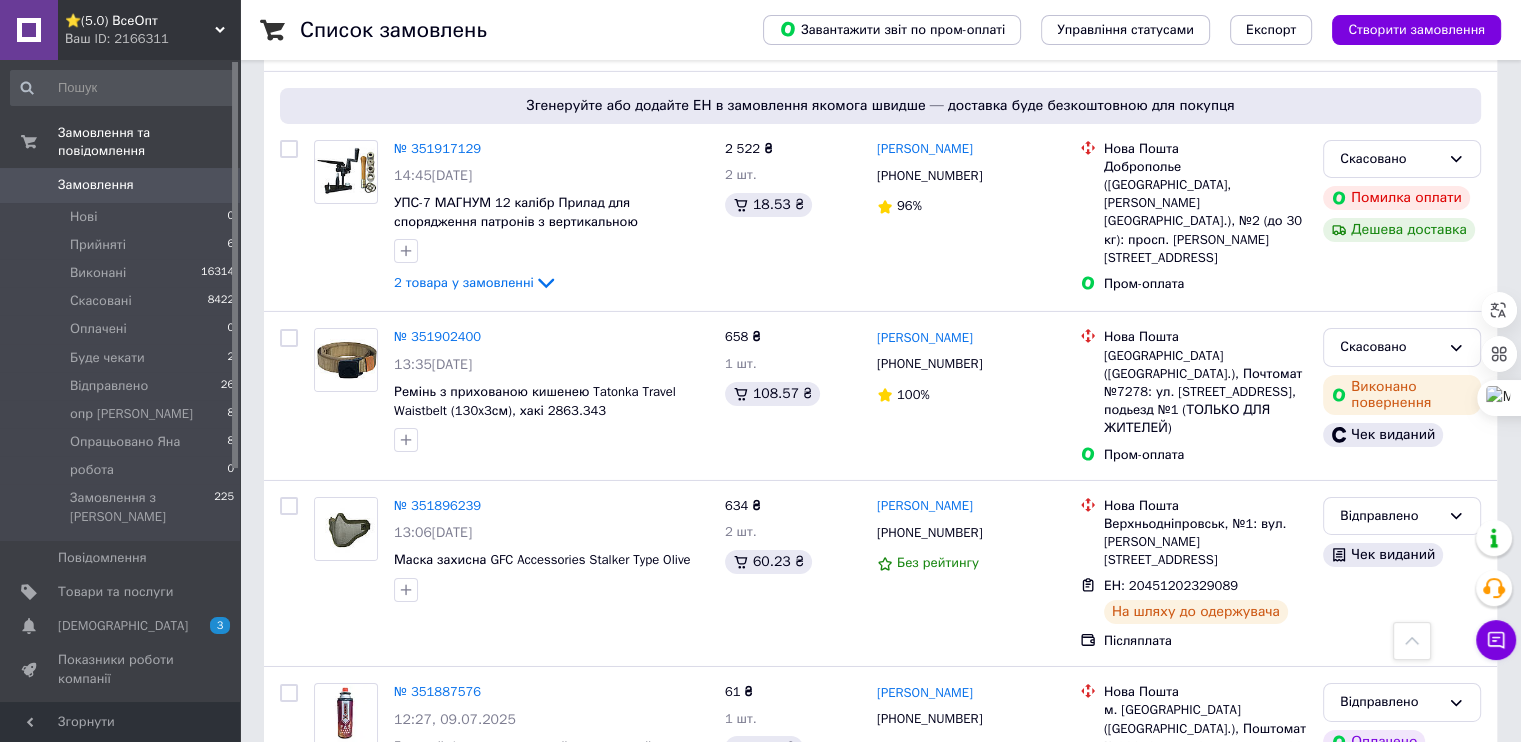 drag, startPoint x: 335, startPoint y: 664, endPoint x: 318, endPoint y: 643, distance: 27.018513 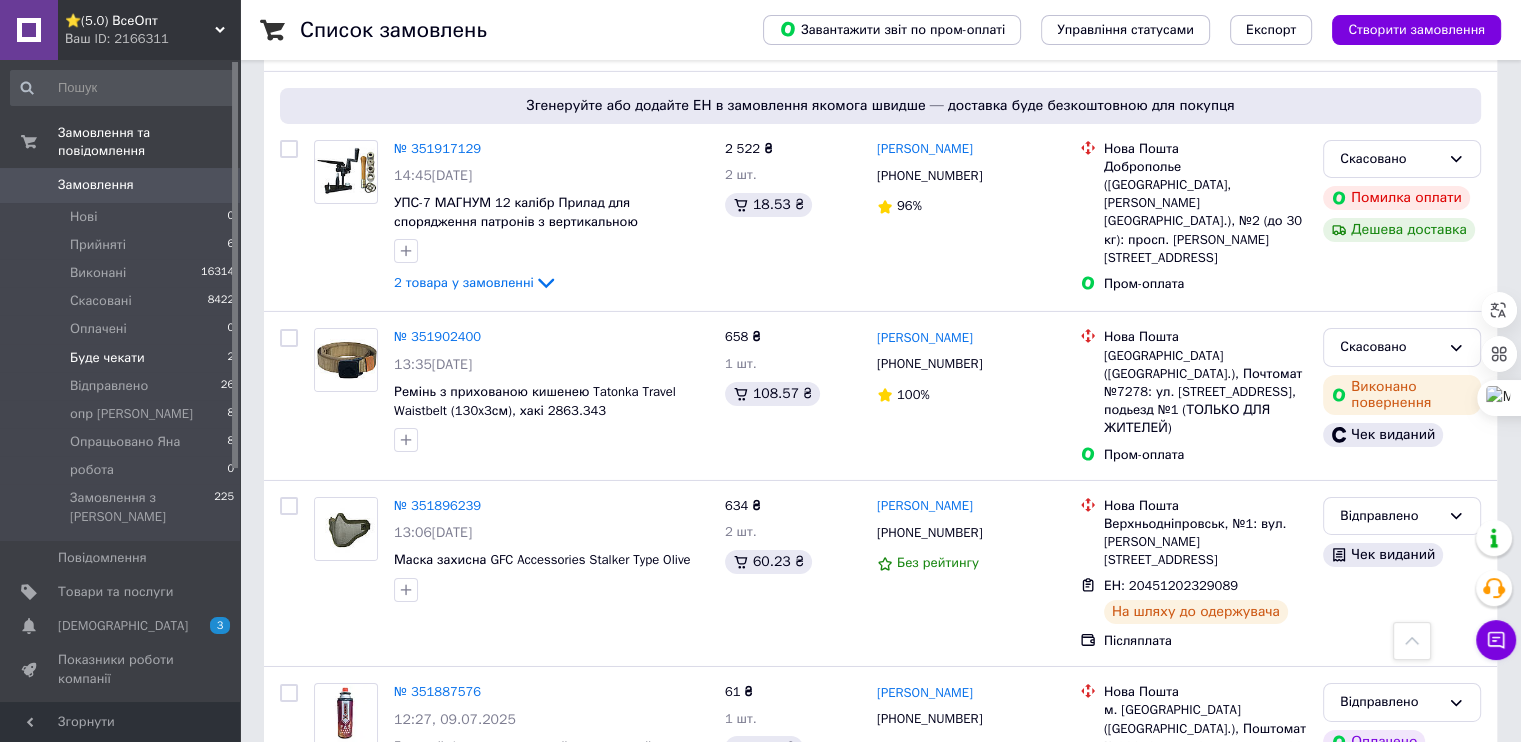 click on "Буде чекати" at bounding box center (107, 358) 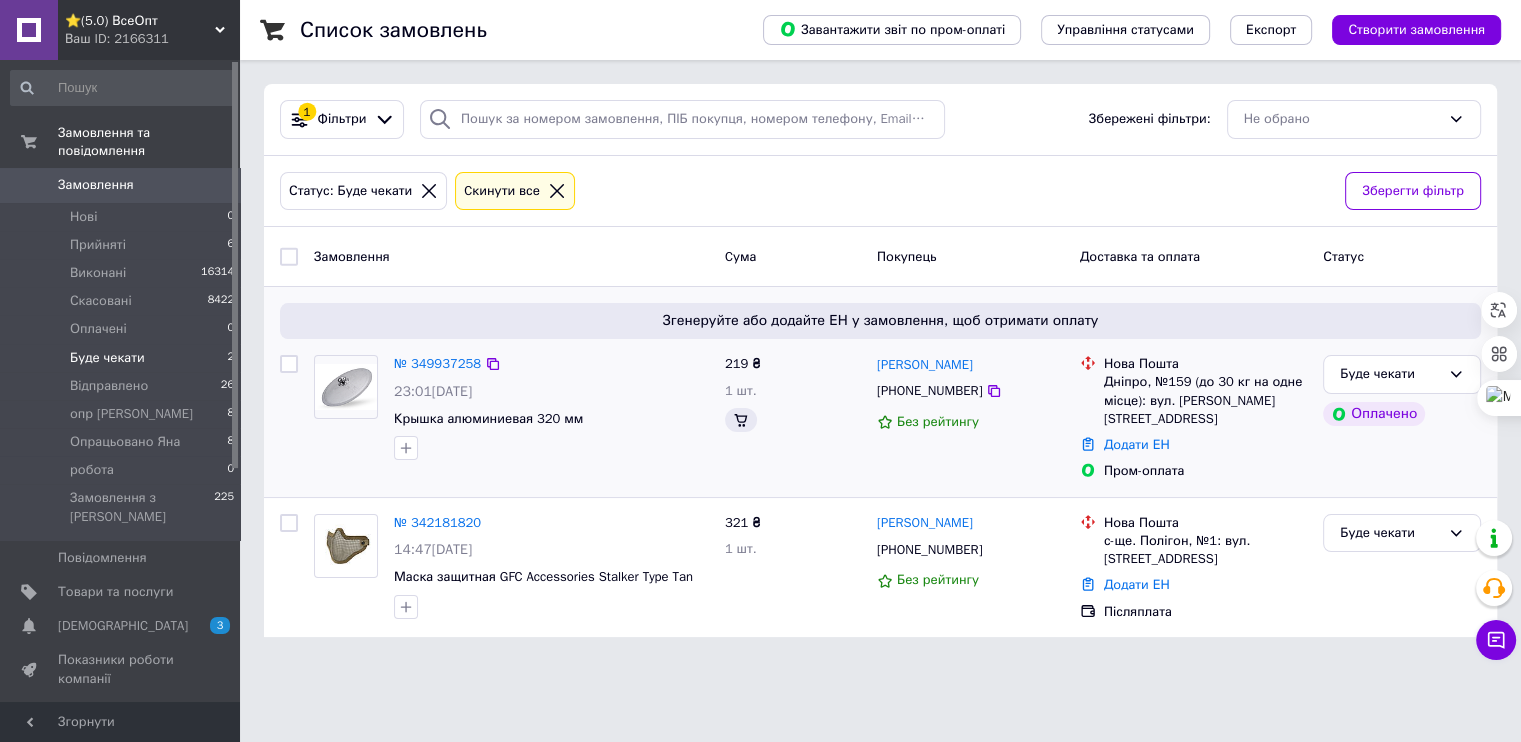 scroll, scrollTop: 0, scrollLeft: 0, axis: both 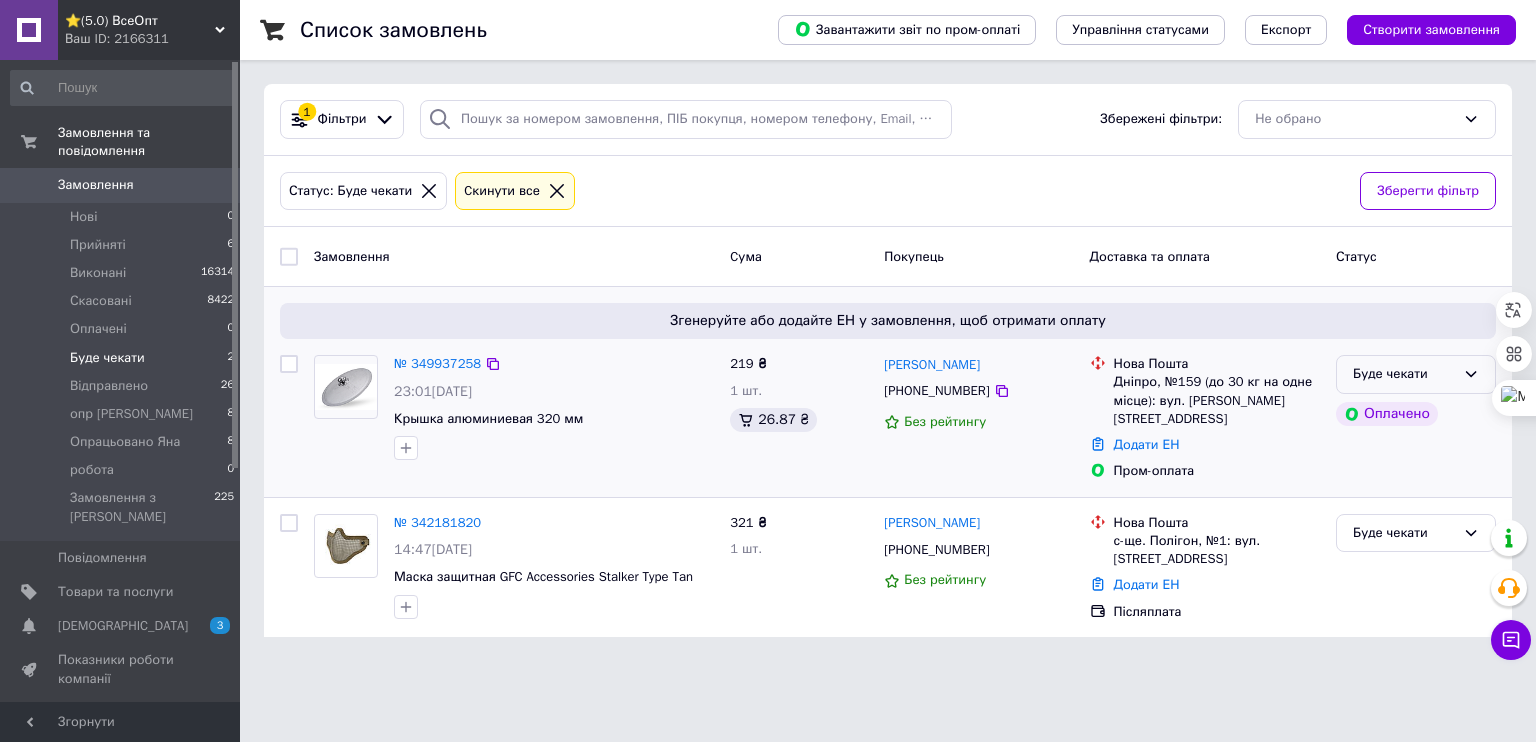 click on "Буде чекати" at bounding box center [1404, 374] 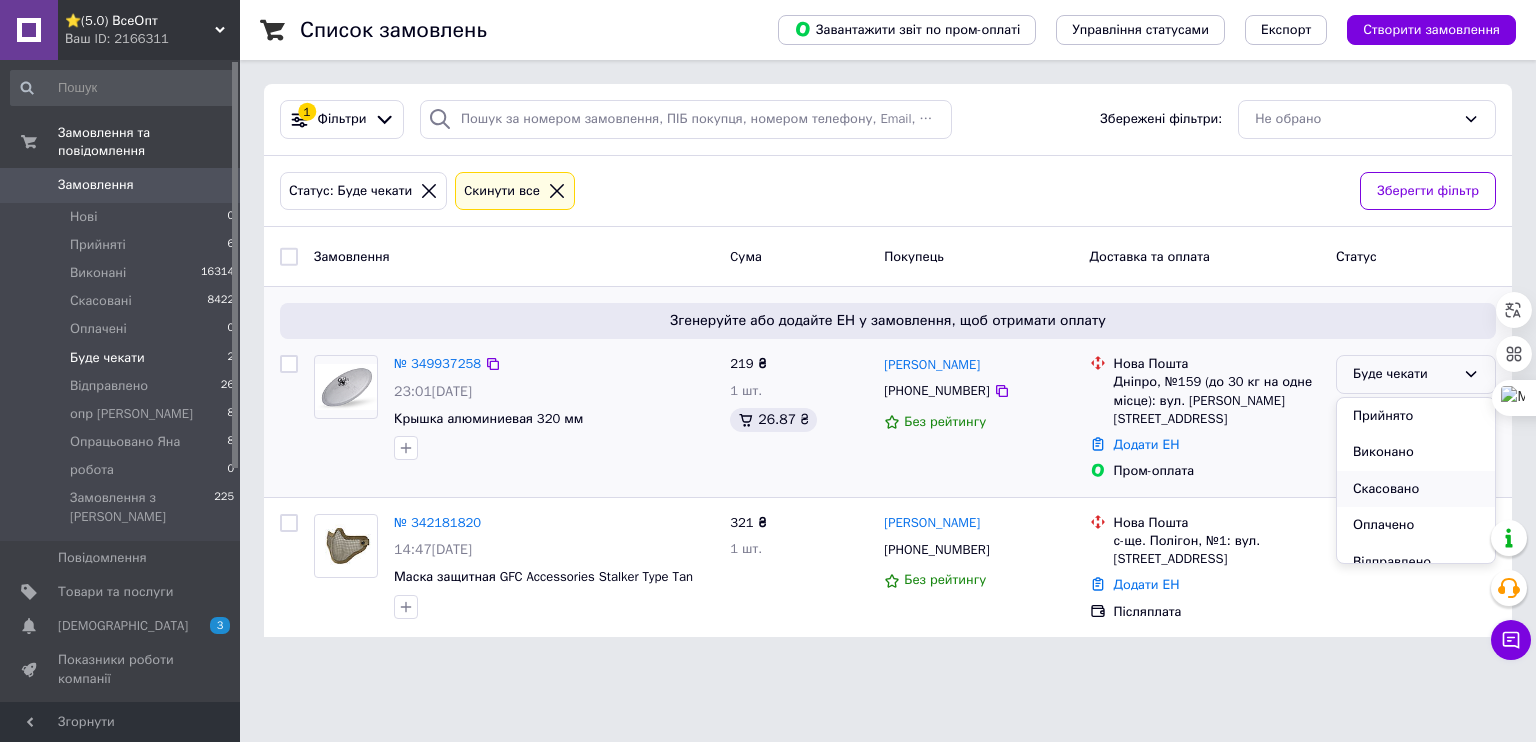 click on "Скасовано" at bounding box center (1416, 489) 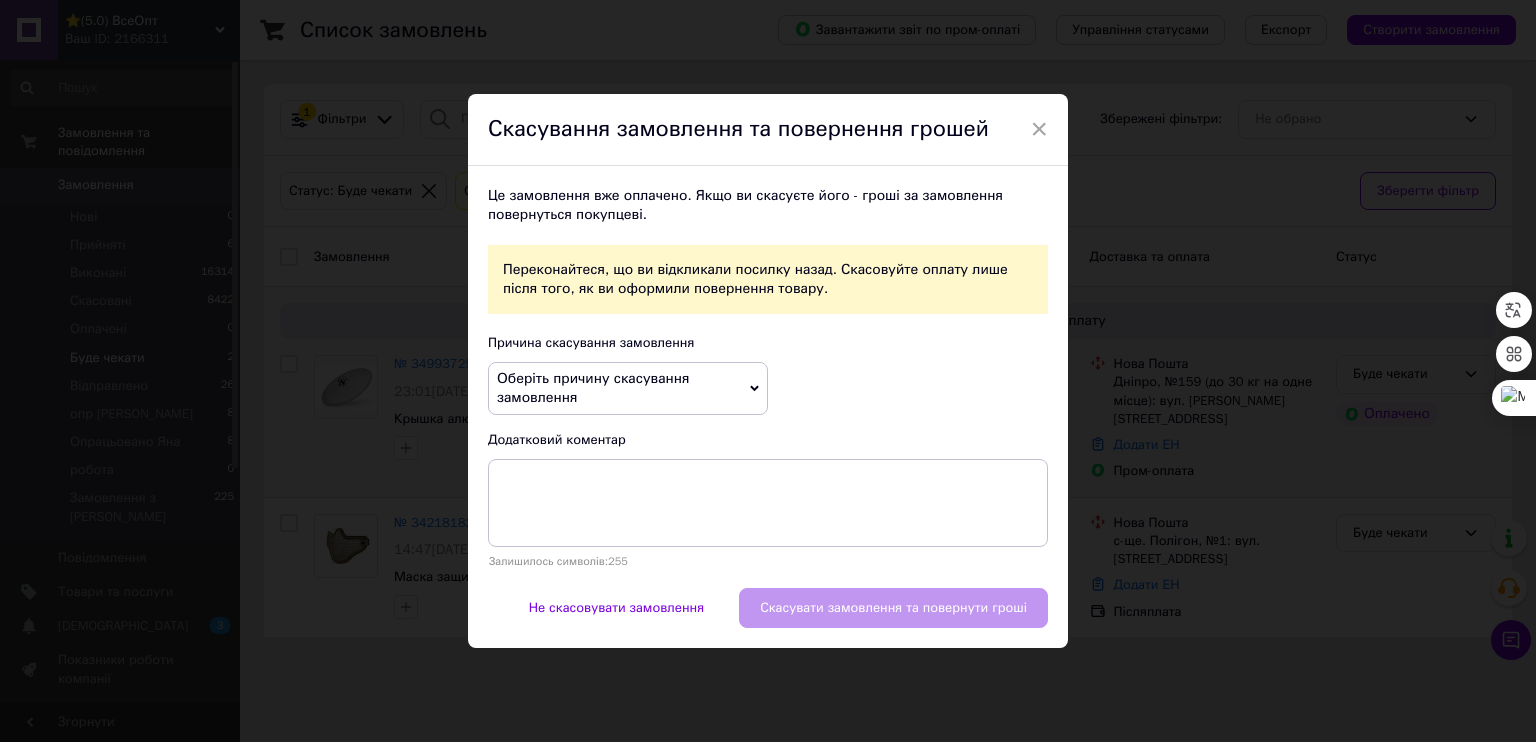 click on "Оберіть причину скасування замовлення" at bounding box center (628, 388) 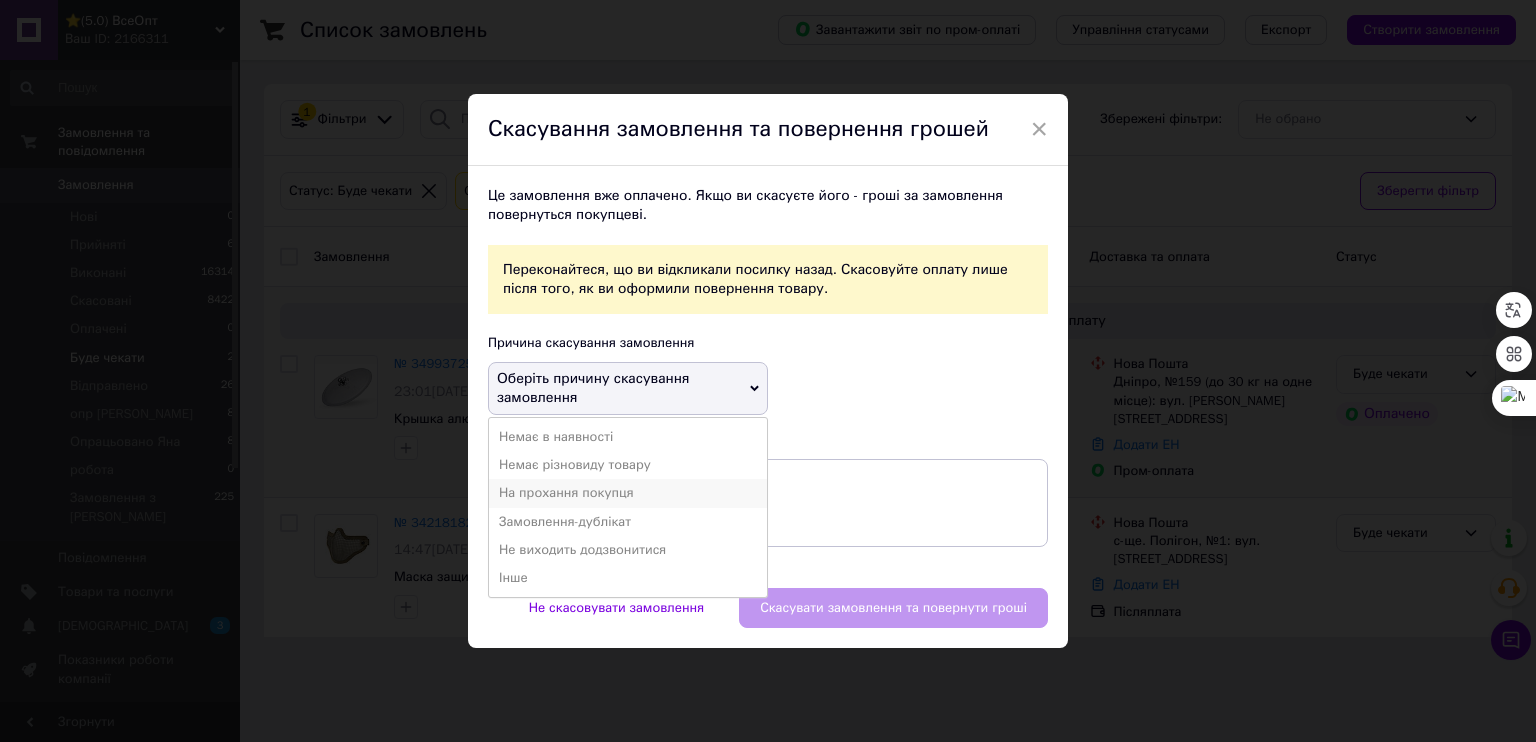 click on "На прохання покупця" at bounding box center (628, 493) 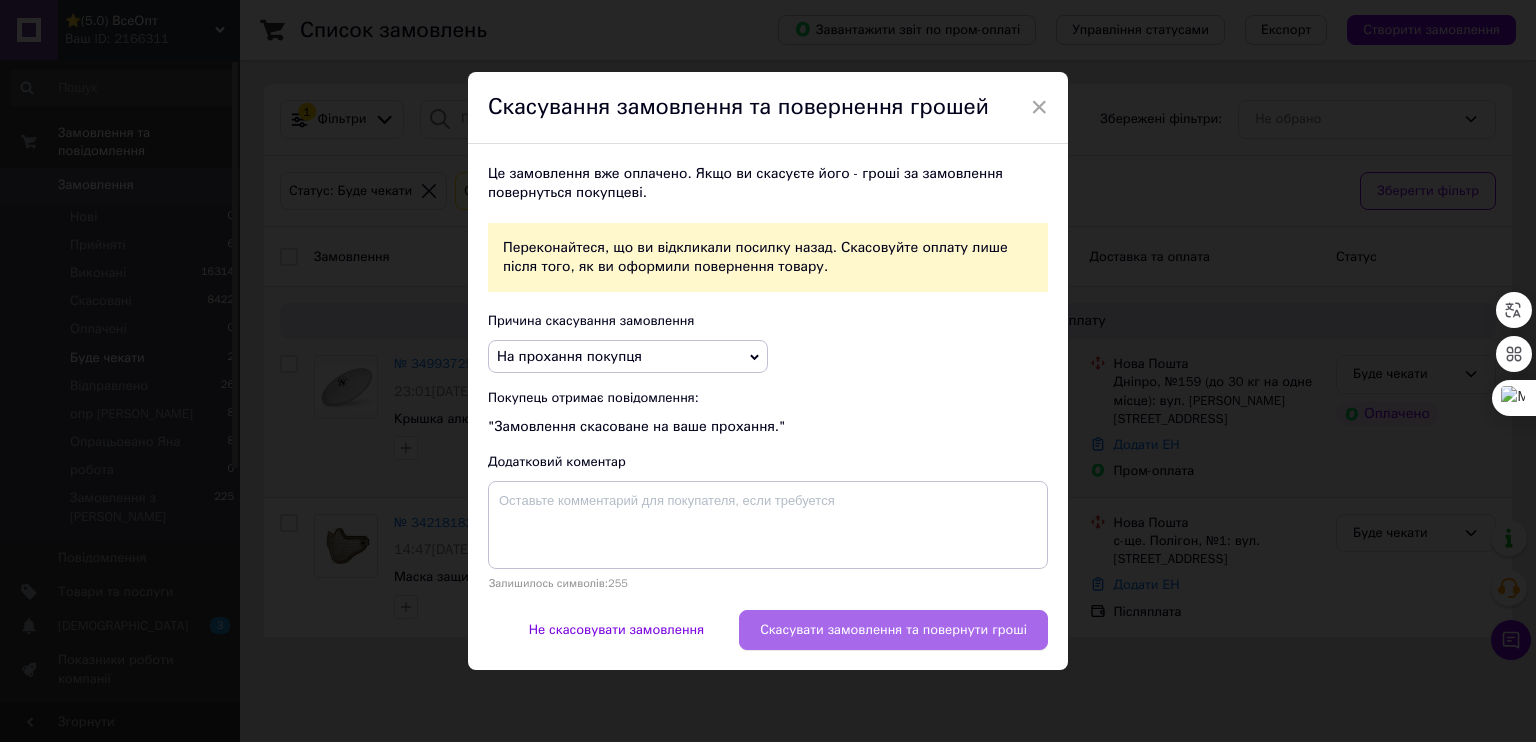 click on "Скасувати замовлення та повернути гроші" at bounding box center (893, 630) 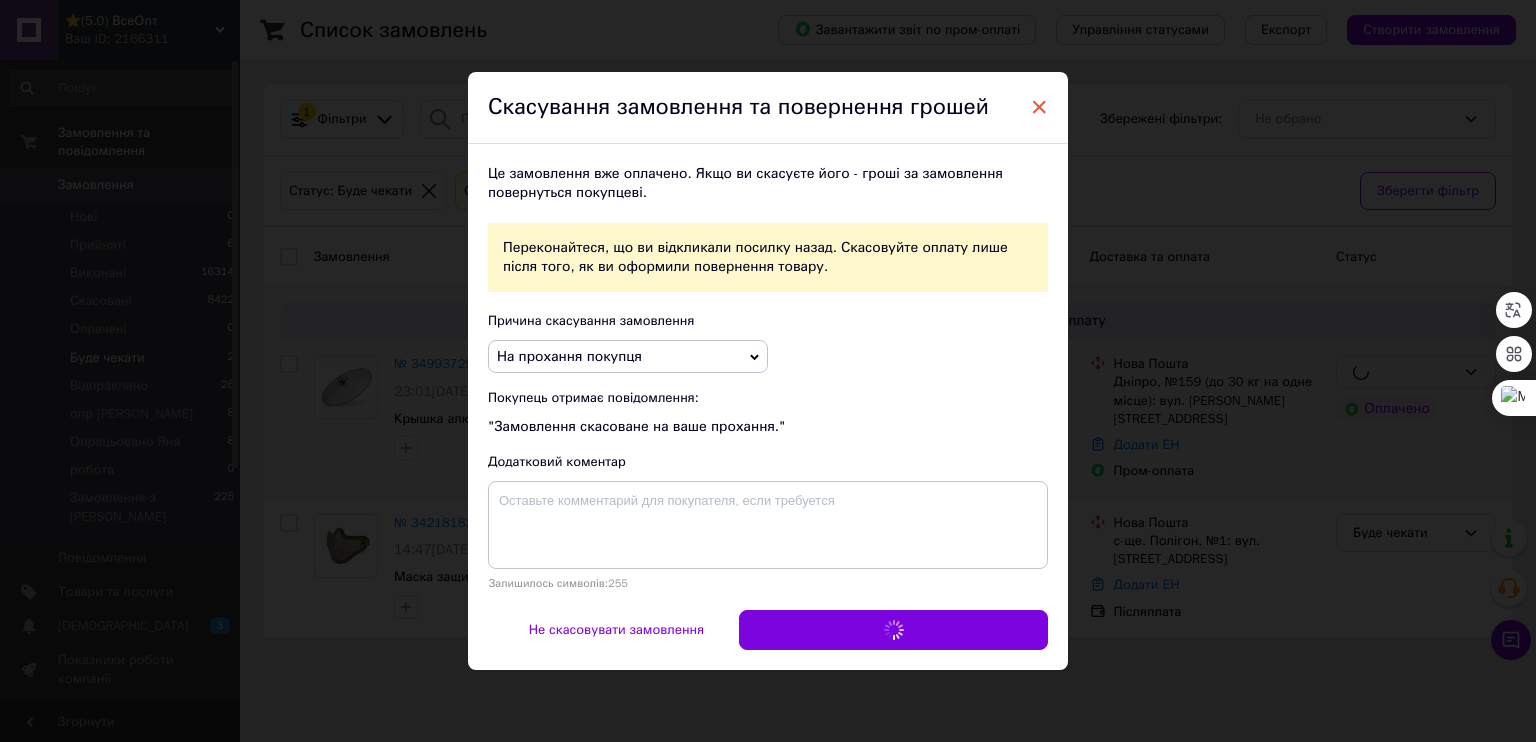 click on "×" at bounding box center [1039, 107] 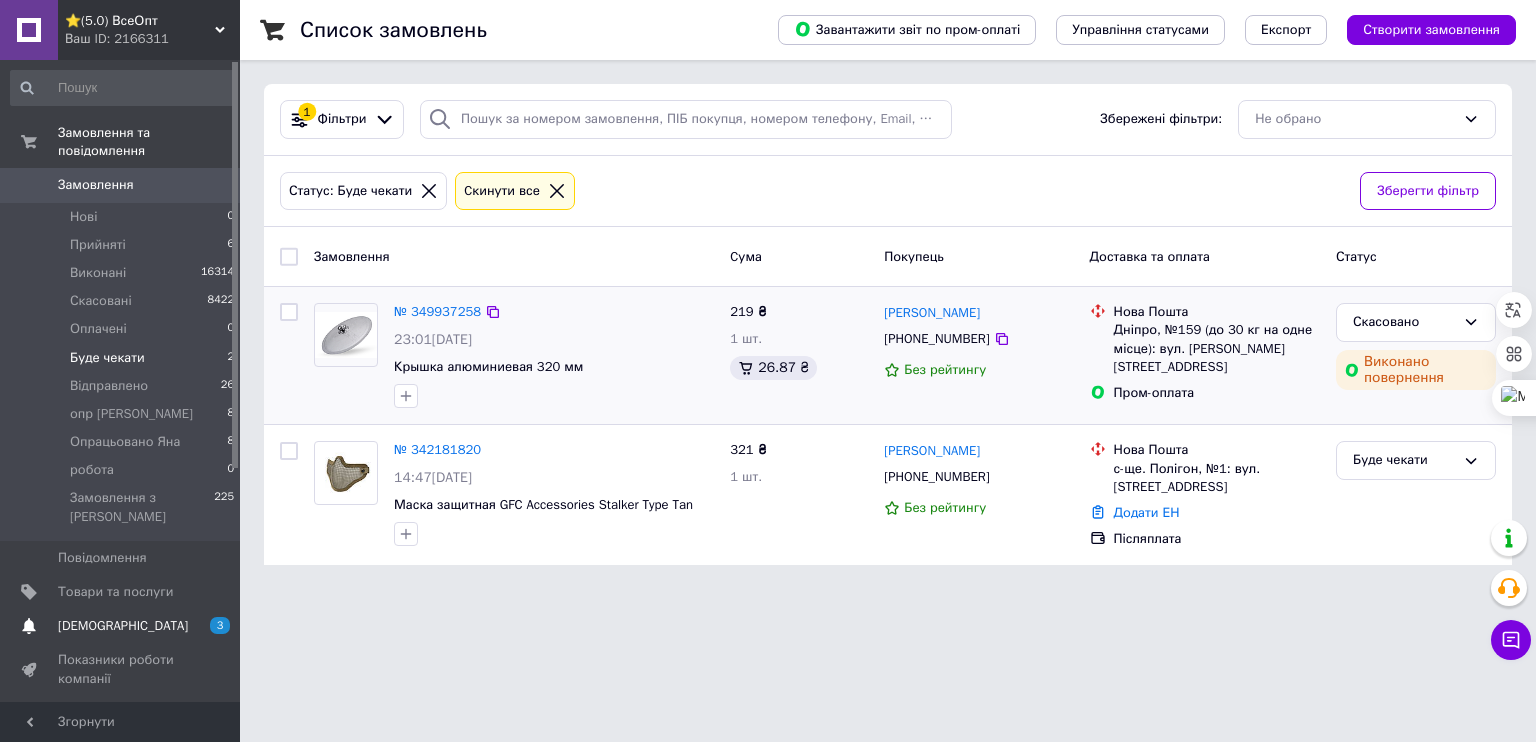 click on "[DEMOGRAPHIC_DATA]" at bounding box center [121, 626] 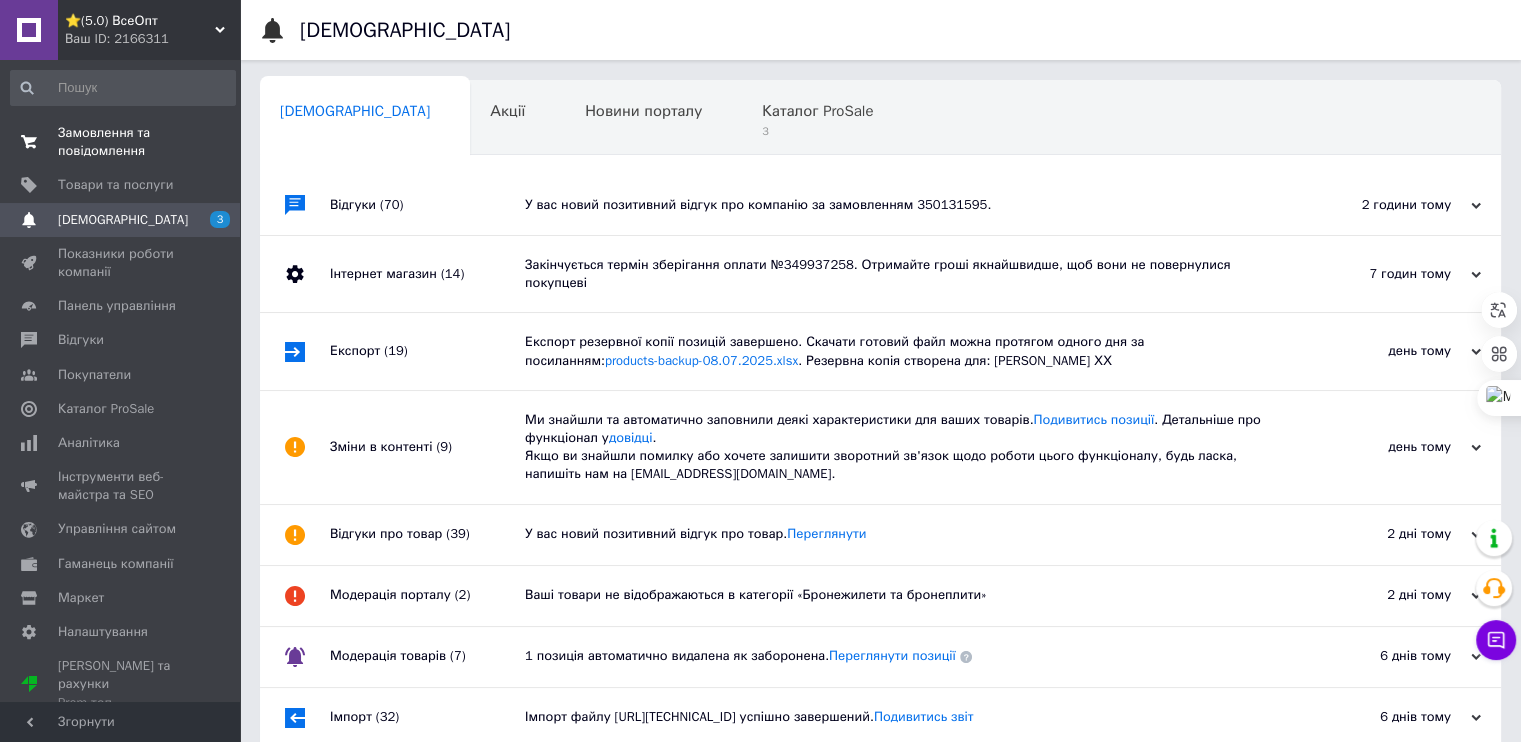 click on "Замовлення та повідомлення" at bounding box center [121, 142] 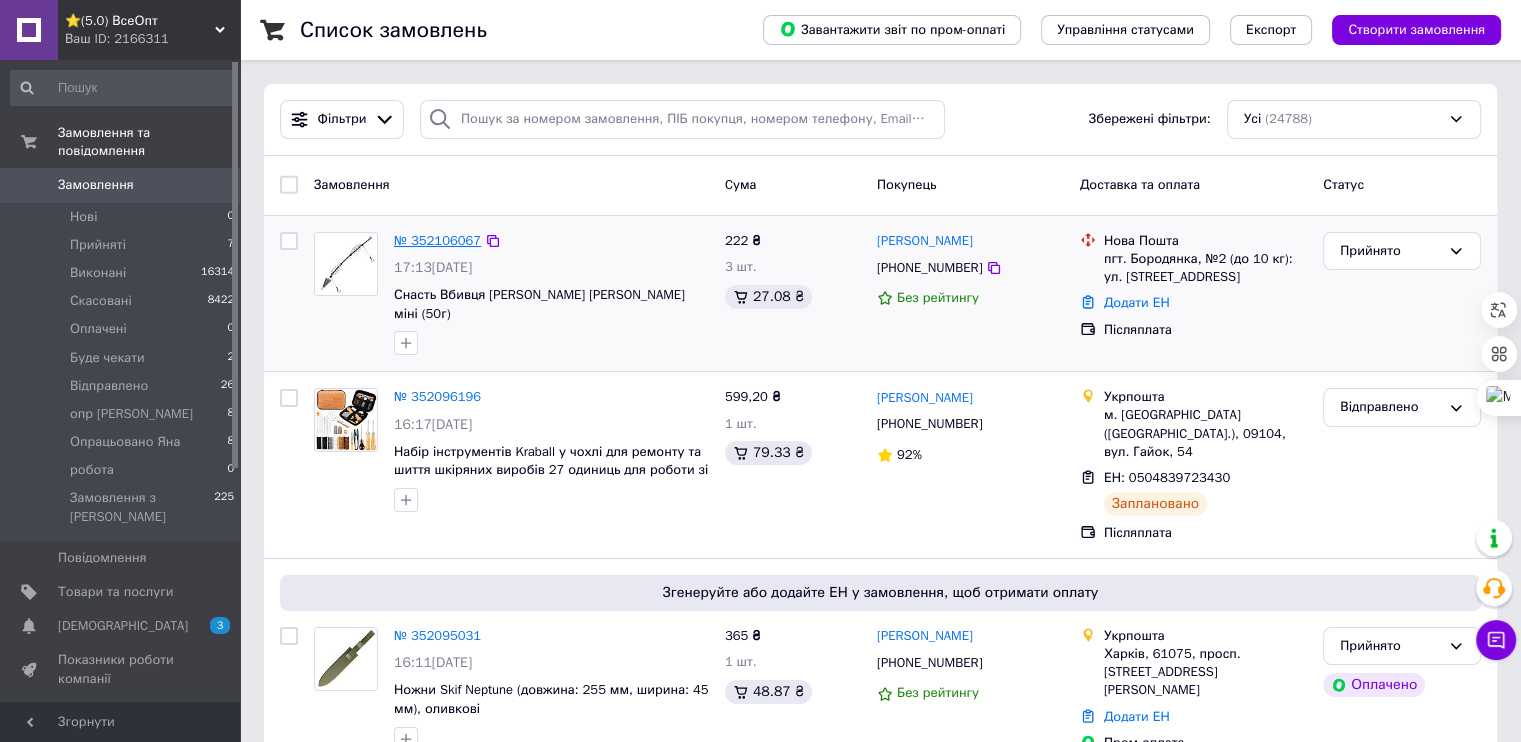 click on "№ 352106067" at bounding box center [437, 240] 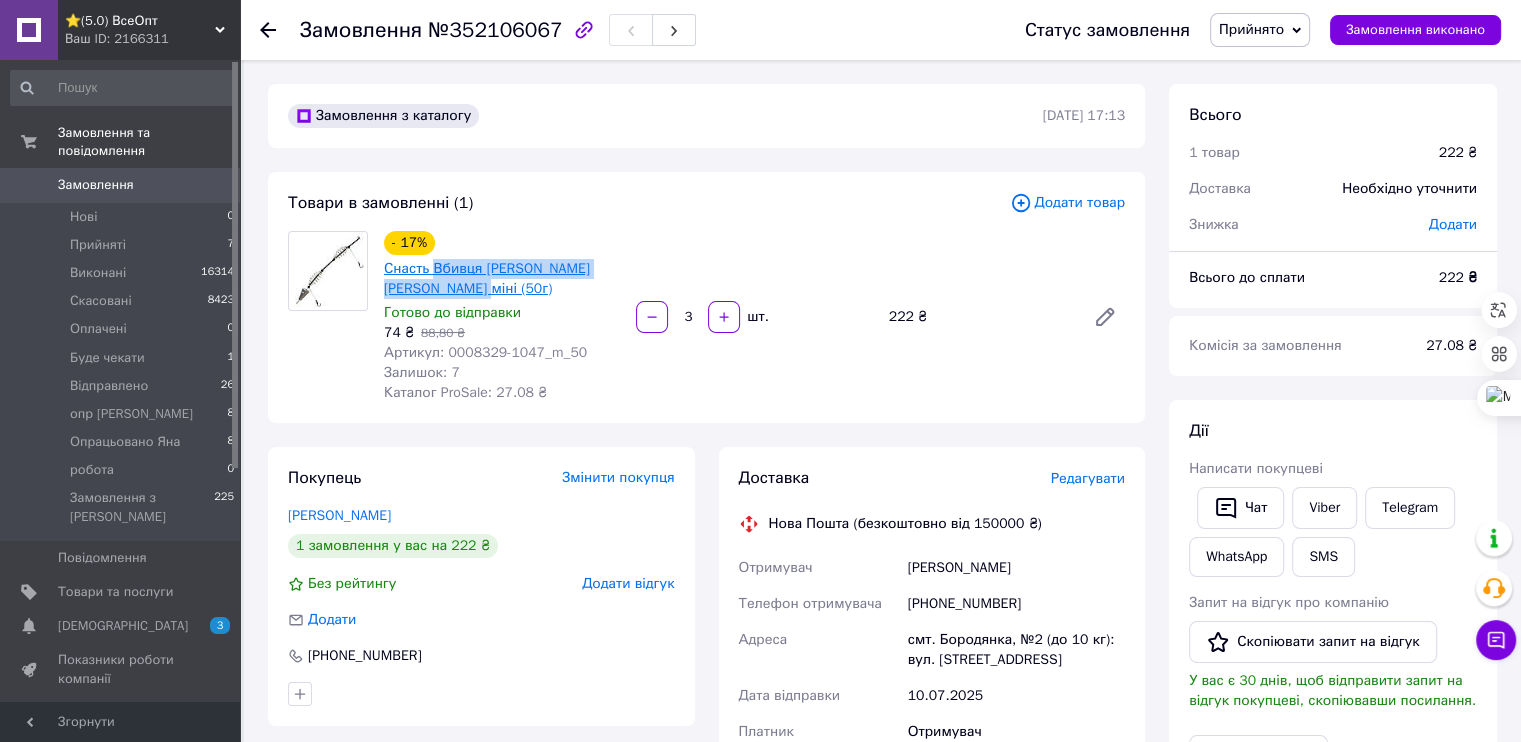 drag, startPoint x: 608, startPoint y: 261, endPoint x: 421, endPoint y: 260, distance: 187.00267 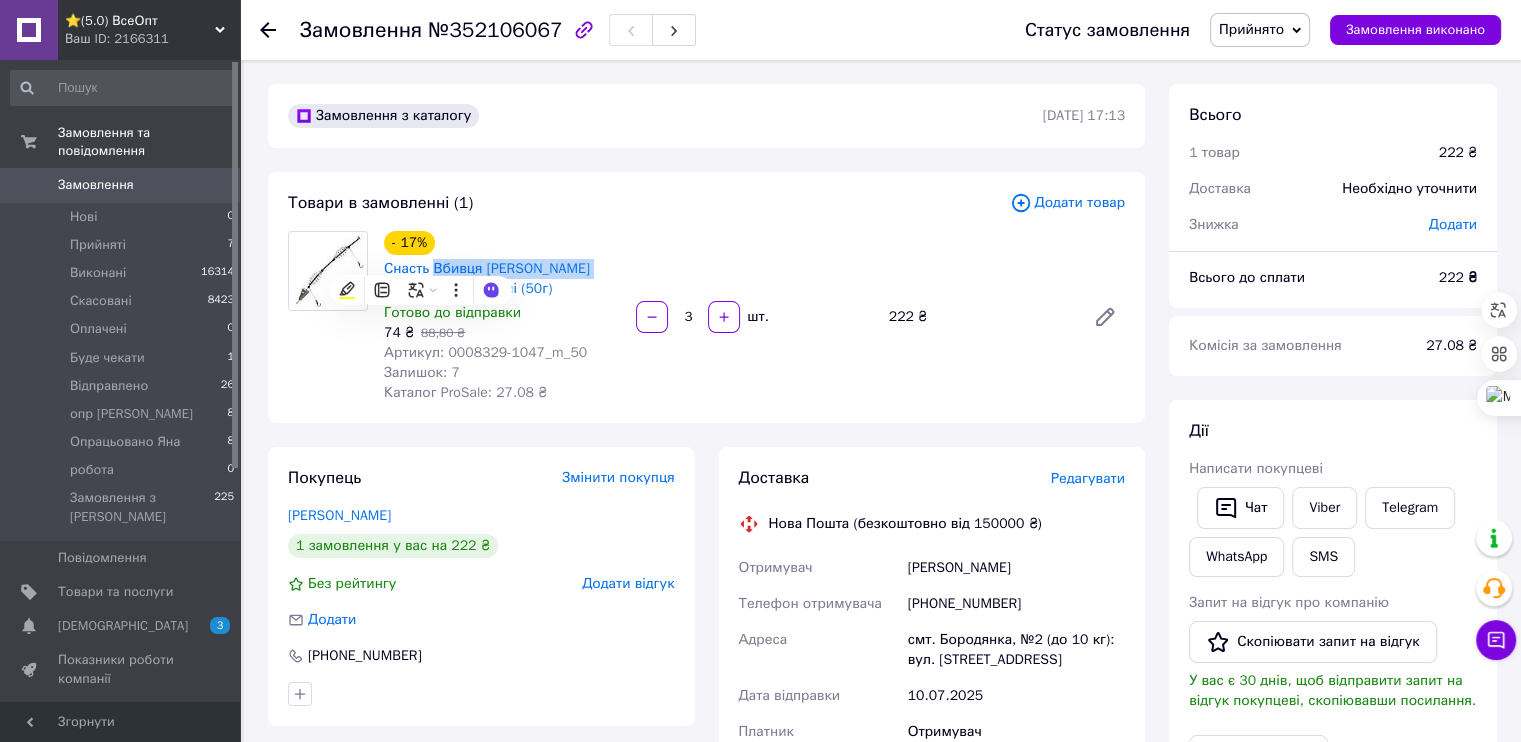 copy on "Вбивця [PERSON_NAME] [PERSON_NAME] міні" 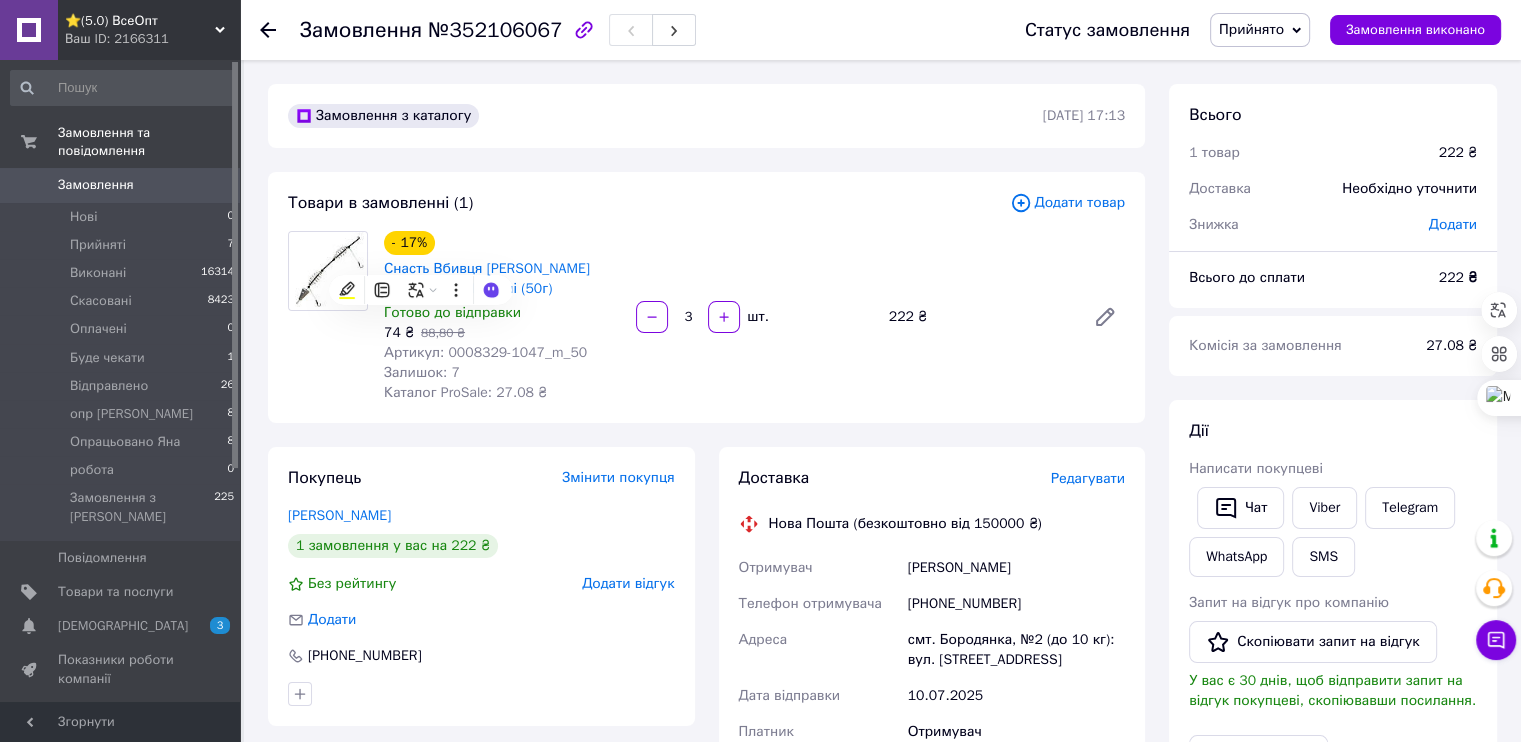 click on "Залишок: 7" at bounding box center [502, 373] 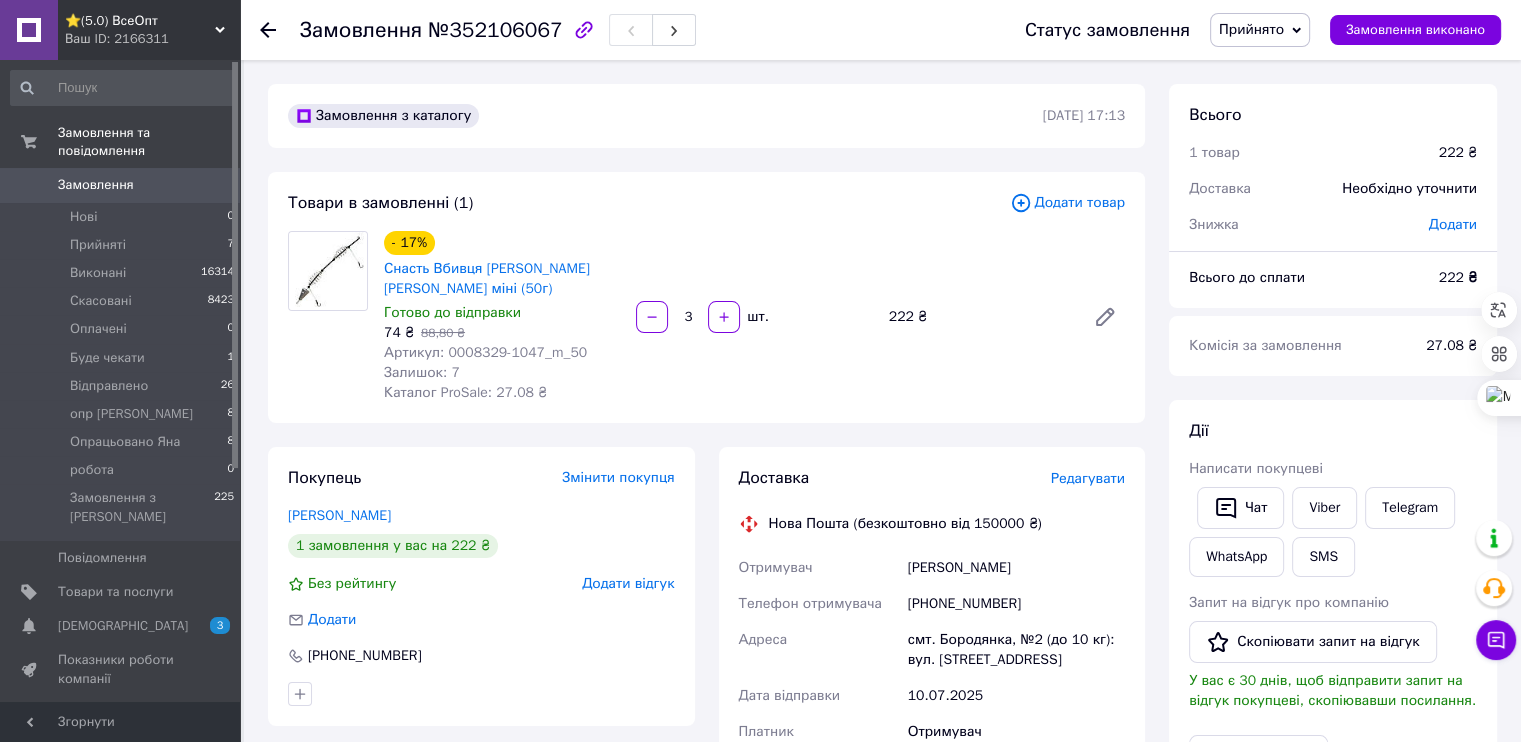 click on "Покупець Змінити покупця [PERSON_NAME] 1 замовлення у вас на 222 ₴ Без рейтингу   Додати відгук Додати [PHONE_NUMBER] Оплата Післяплата" at bounding box center [481, 787] 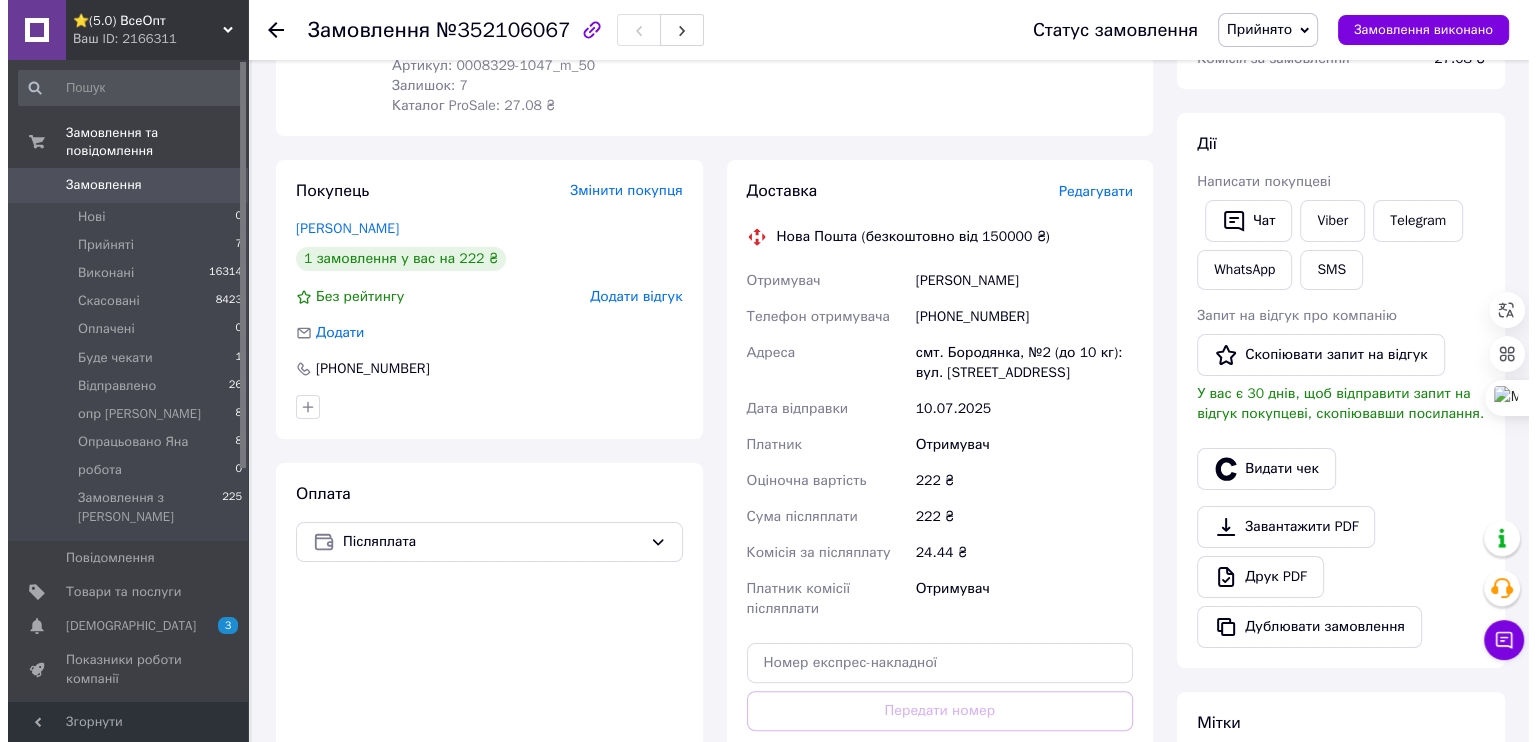 scroll, scrollTop: 300, scrollLeft: 0, axis: vertical 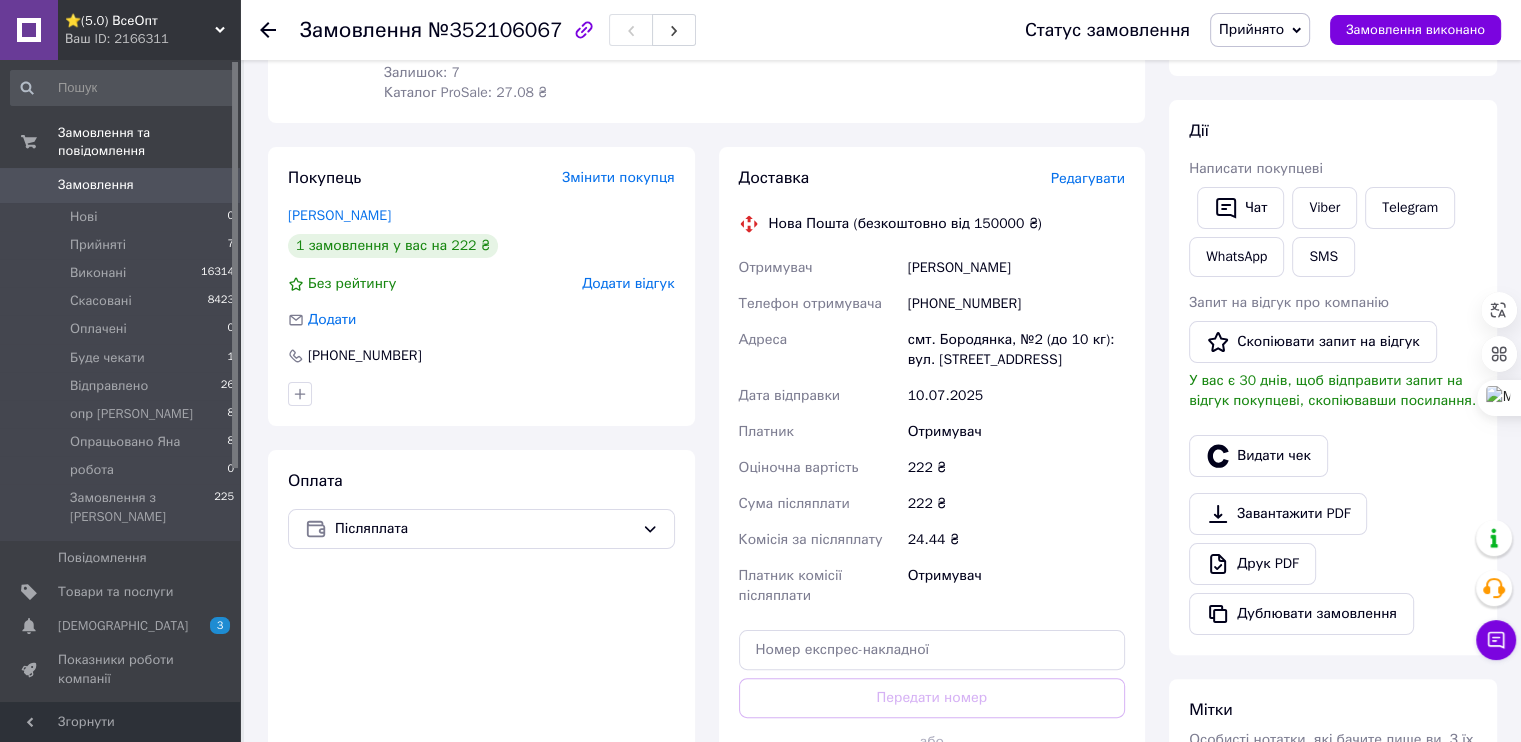 click on "Згенерувати ЕН" at bounding box center [932, 787] 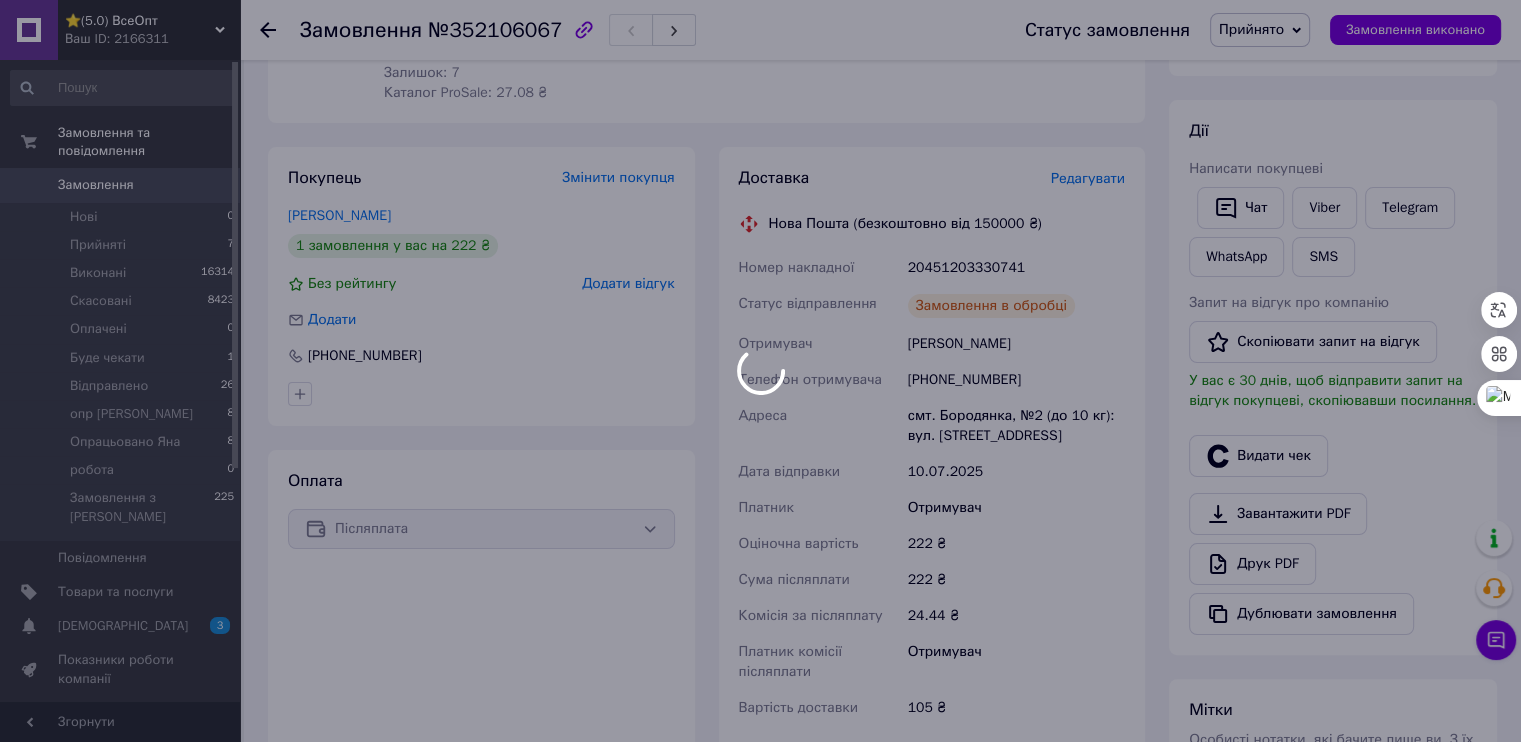 click at bounding box center [760, 371] 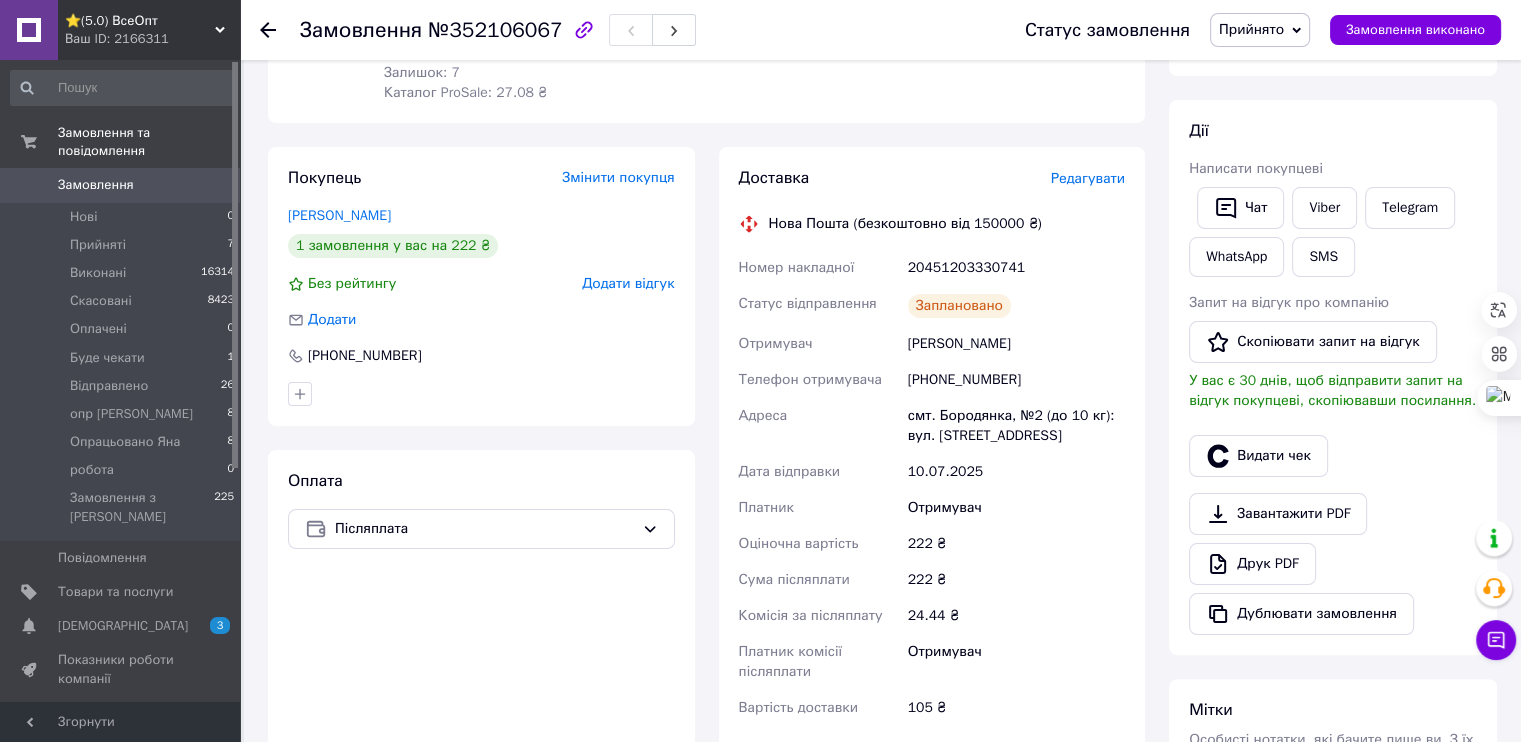 click on "Редагувати" at bounding box center (1088, 178) 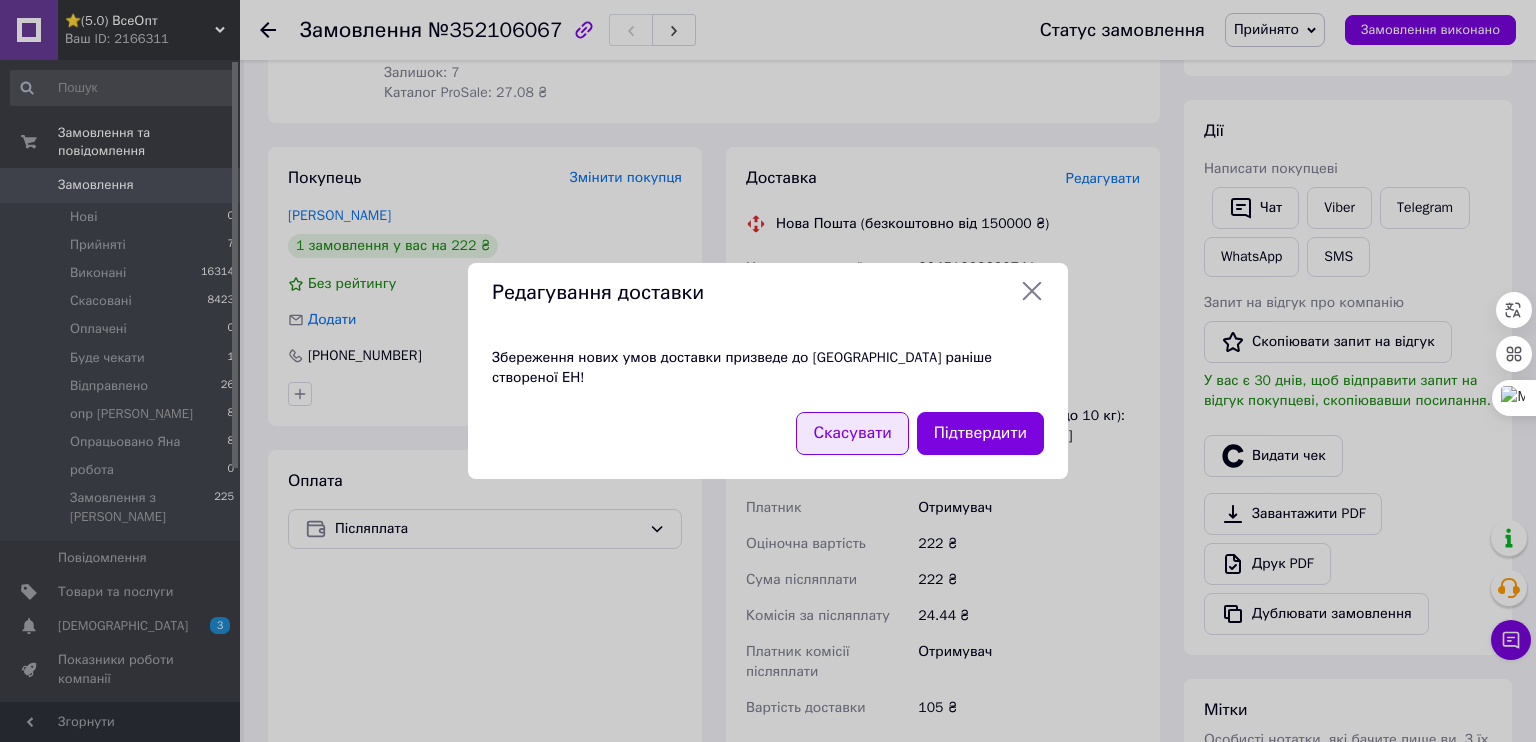 click on "Скасувати" at bounding box center (852, 433) 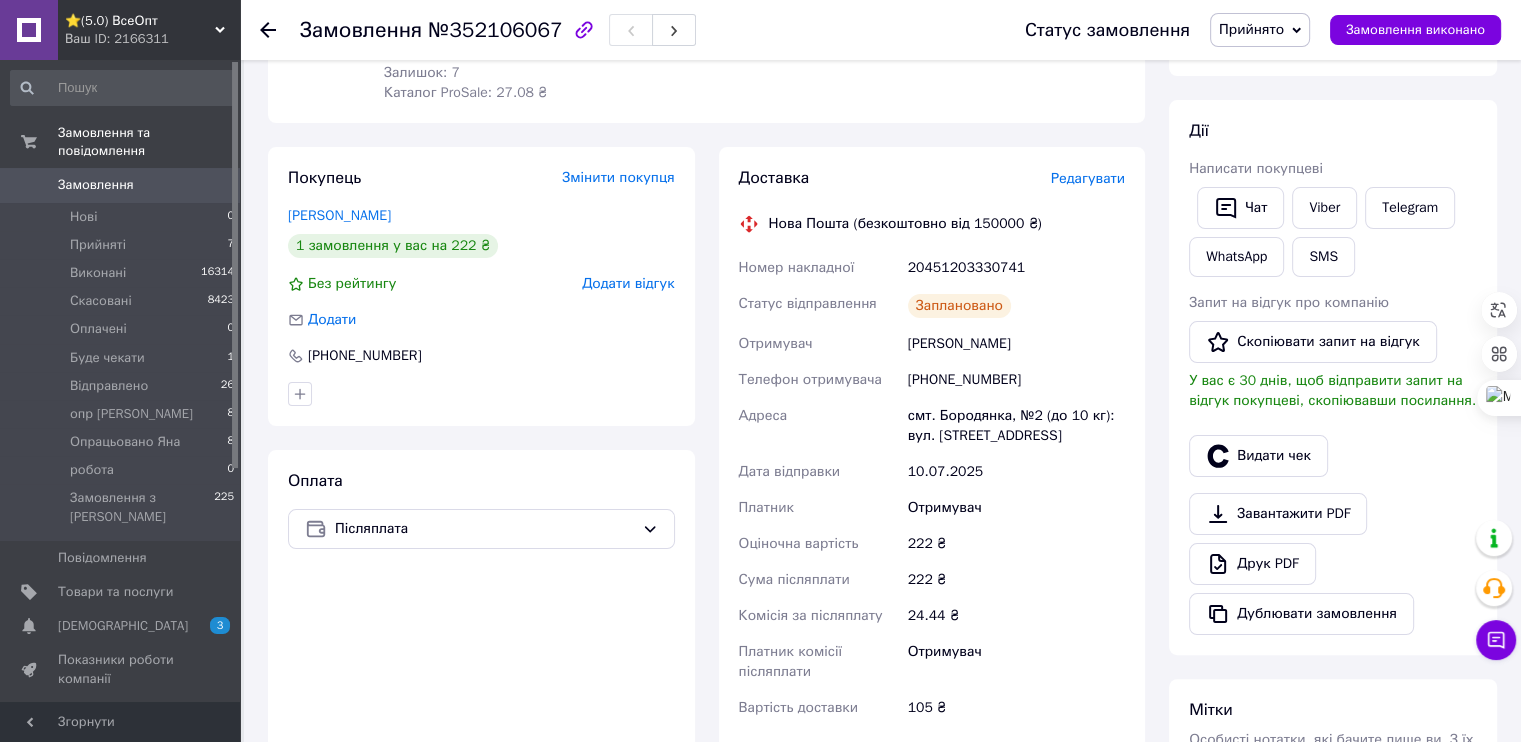 click on "Редагувати" at bounding box center (1088, 178) 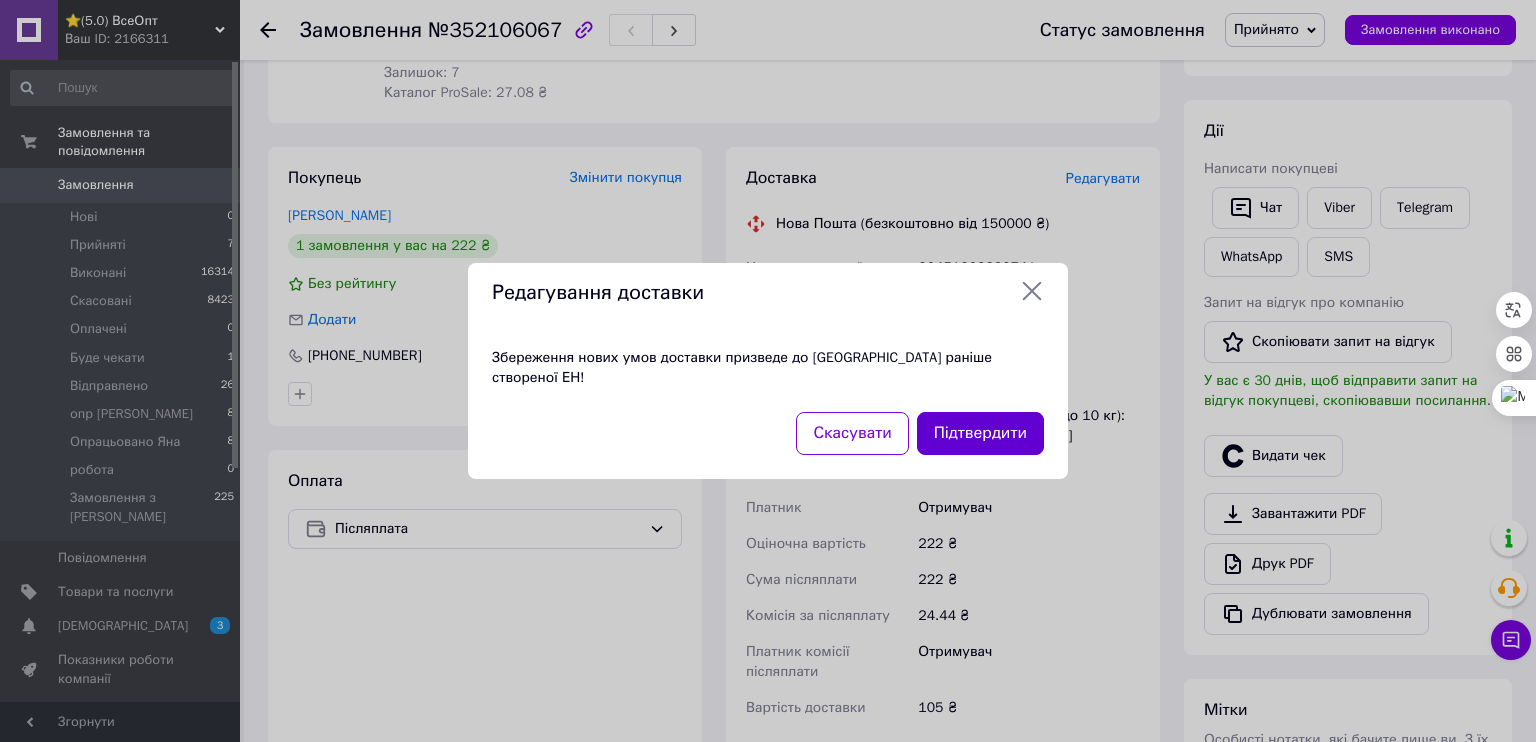 click on "Підтвердити" at bounding box center (980, 433) 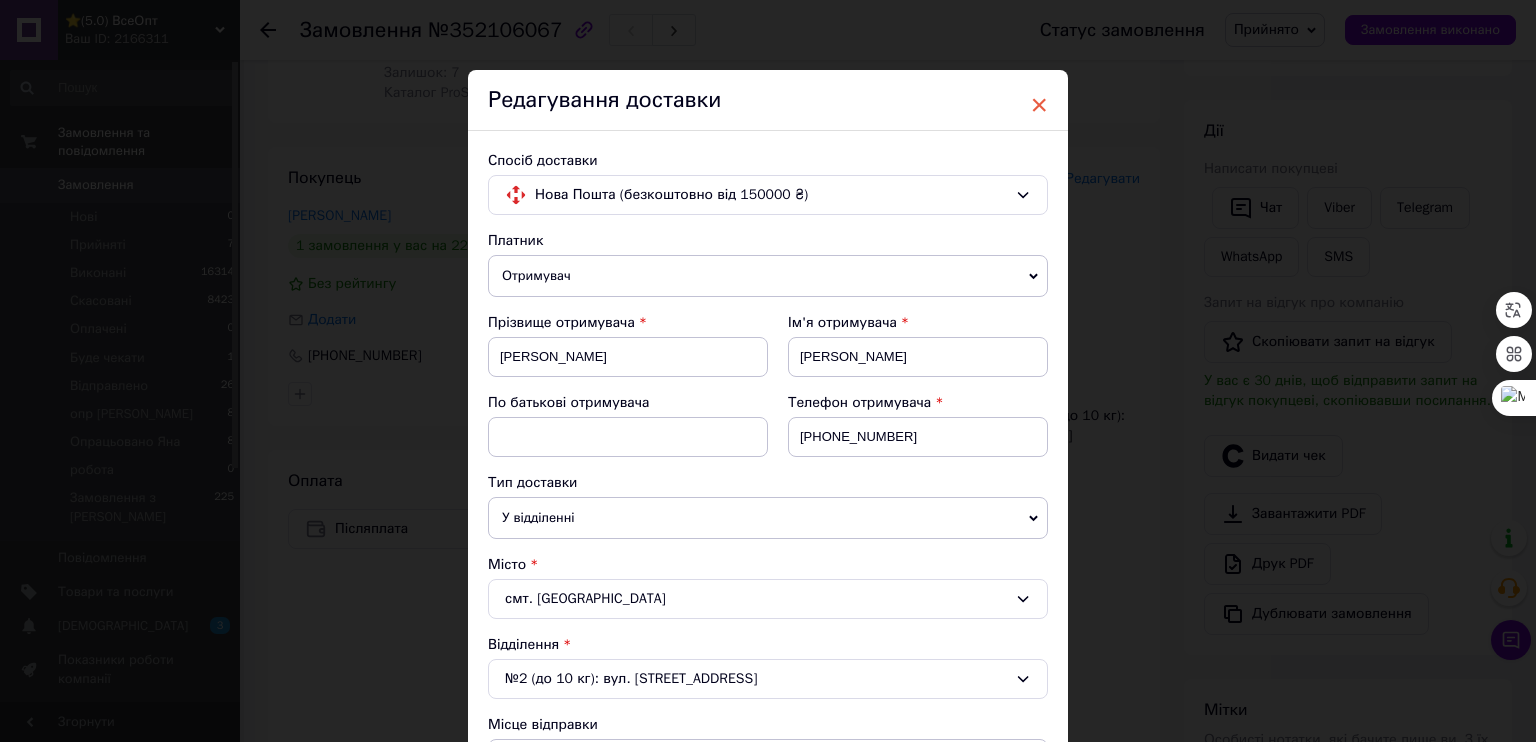 click on "×" at bounding box center [1039, 105] 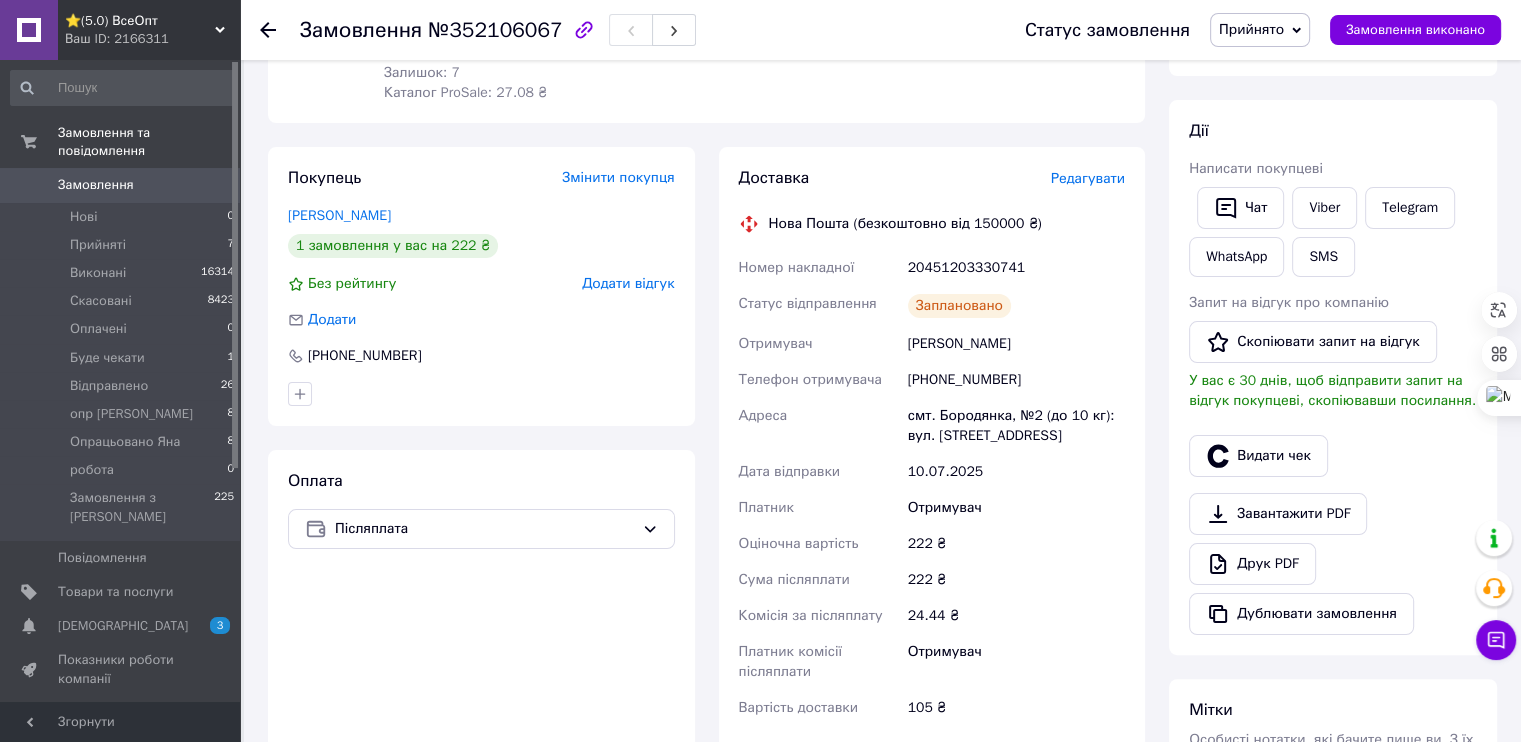 click on "Редагувати" at bounding box center (1088, 178) 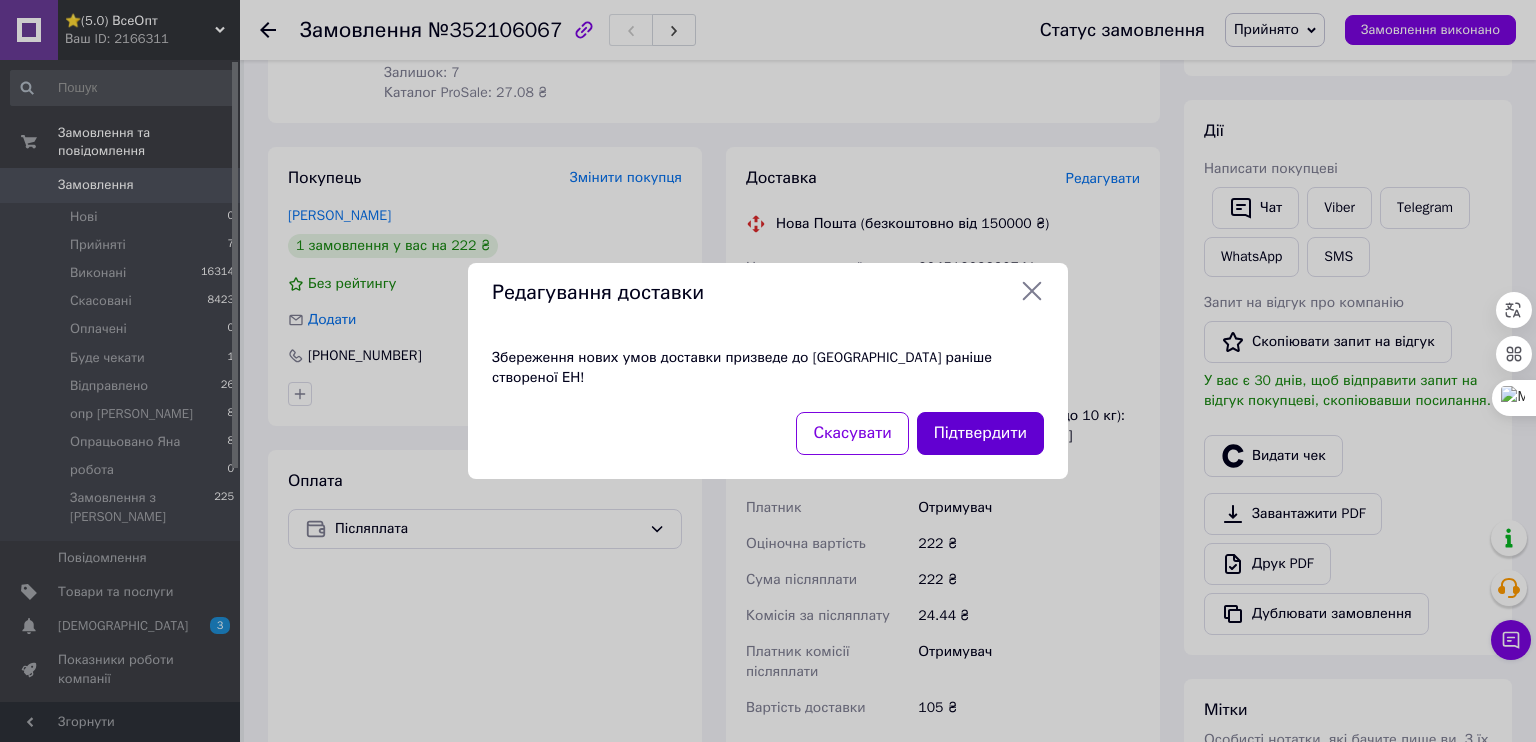 click on "Підтвердити" at bounding box center [980, 433] 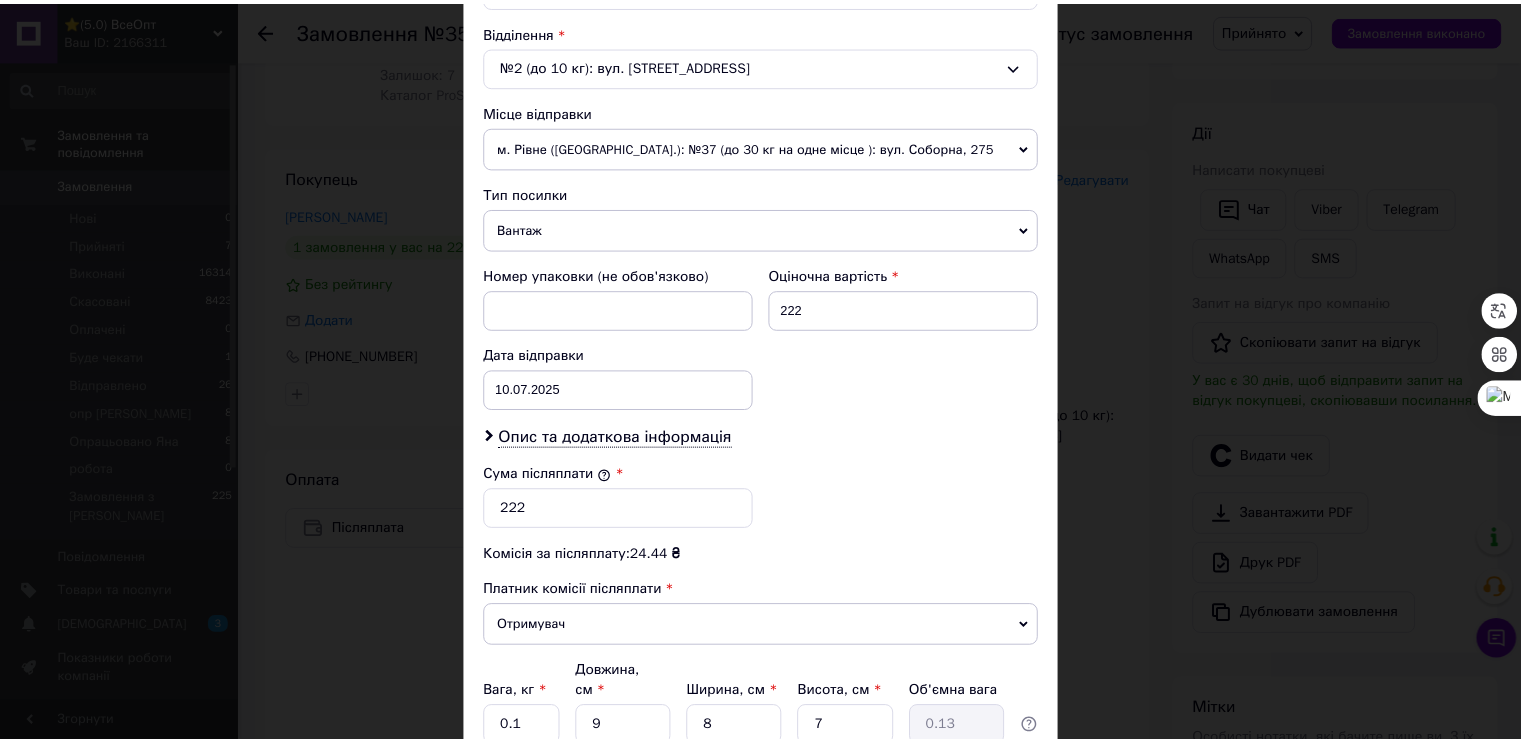 scroll, scrollTop: 639, scrollLeft: 0, axis: vertical 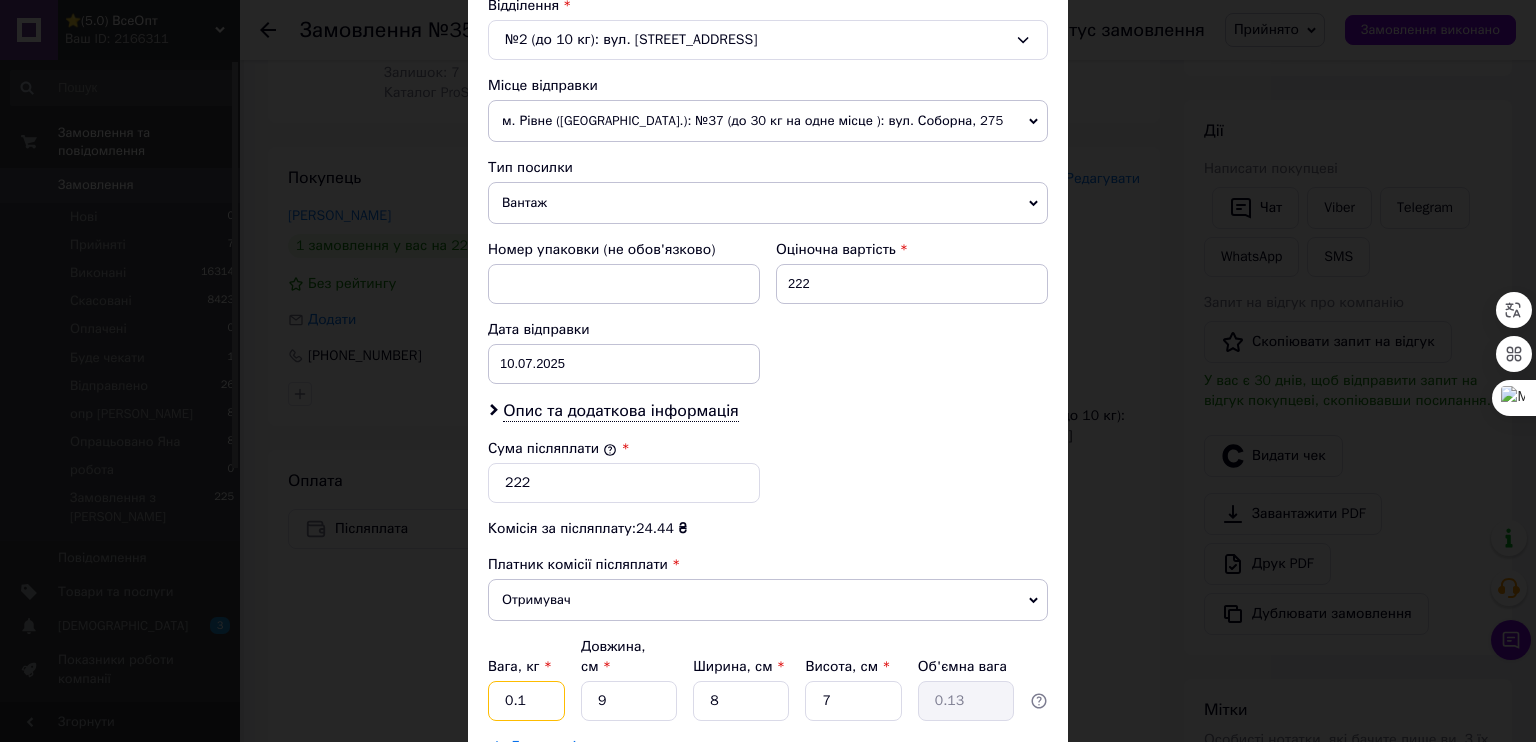drag, startPoint x: 521, startPoint y: 543, endPoint x: 490, endPoint y: 539, distance: 31.257 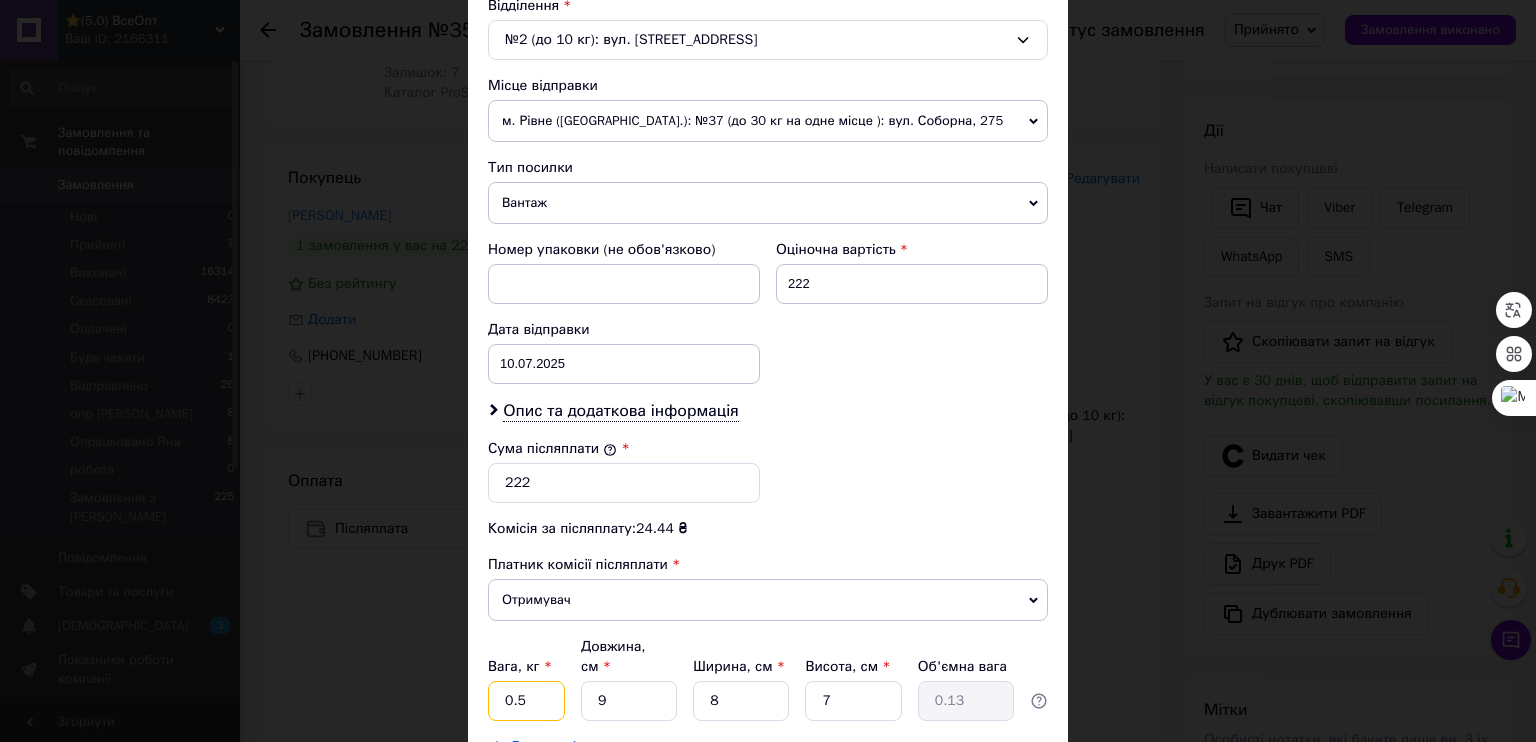 type on "0.5" 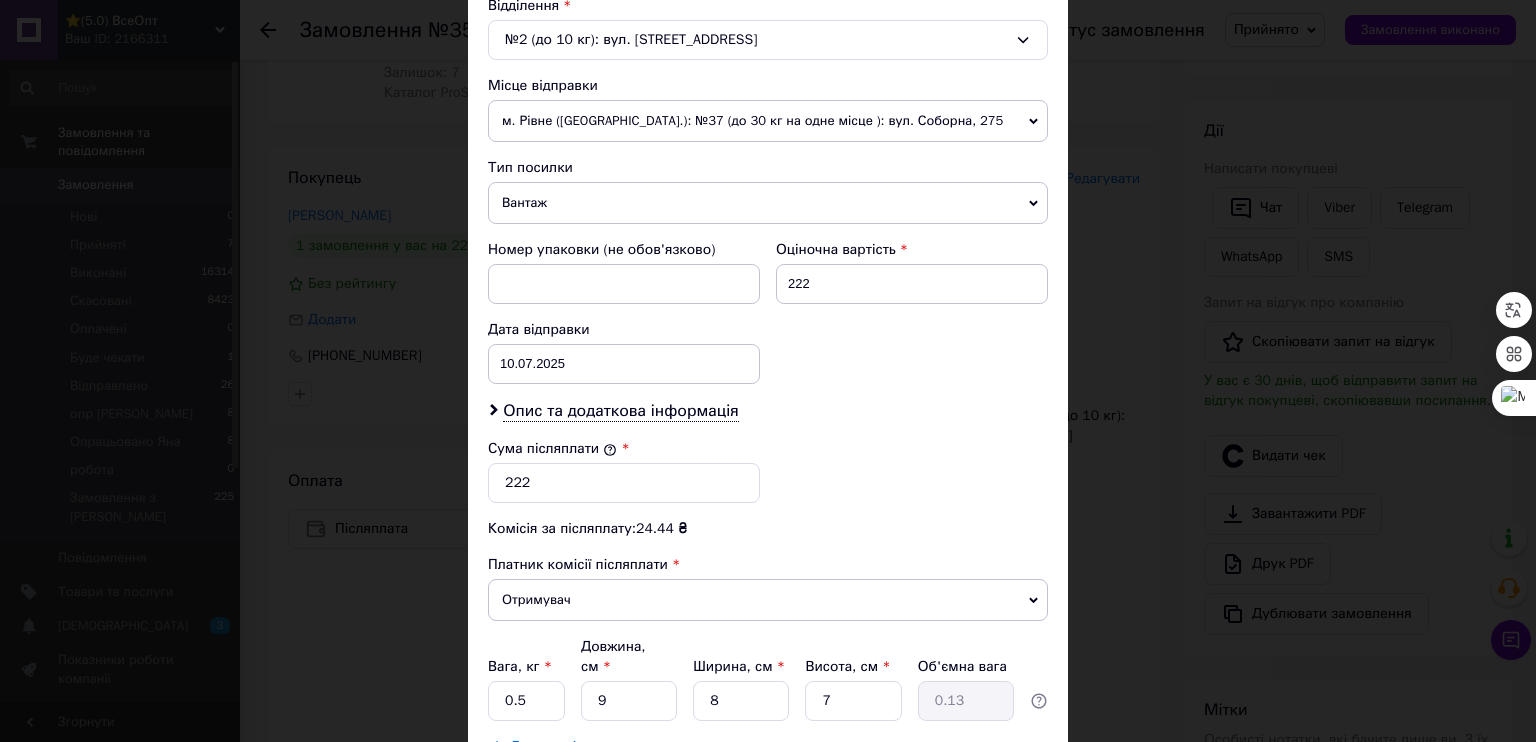 click on "Зберегти" at bounding box center (999, 797) 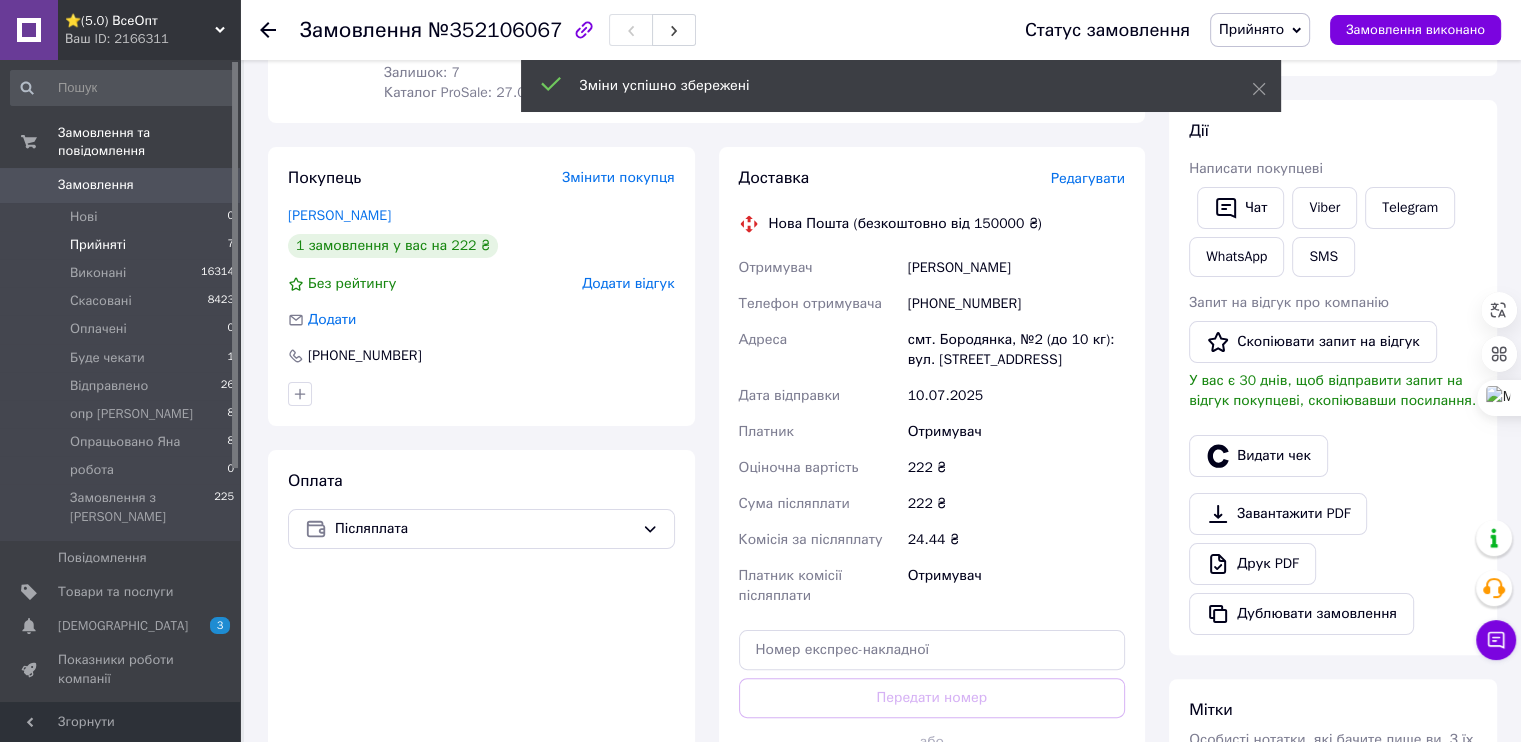 click on "Прийняті" at bounding box center [98, 245] 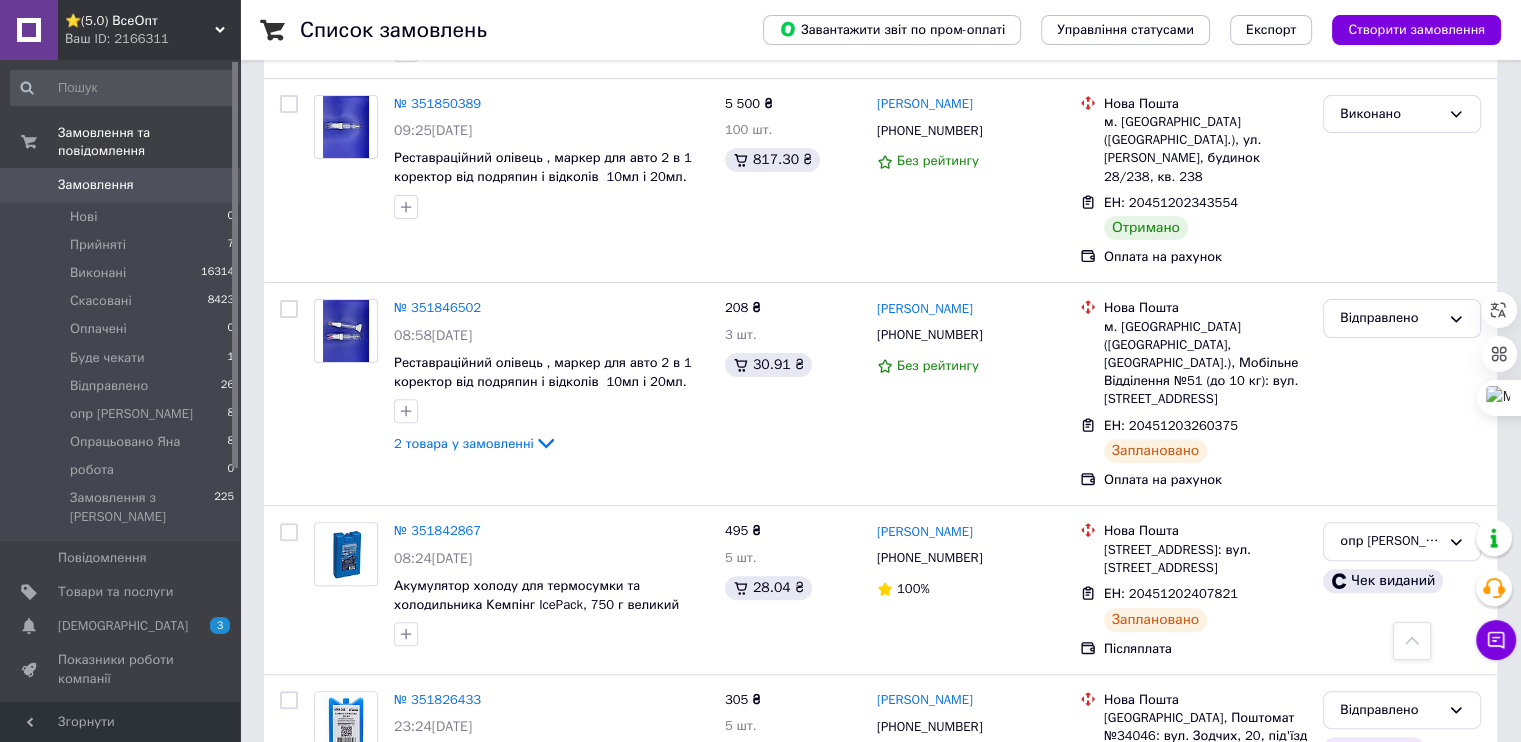 scroll, scrollTop: 8200, scrollLeft: 0, axis: vertical 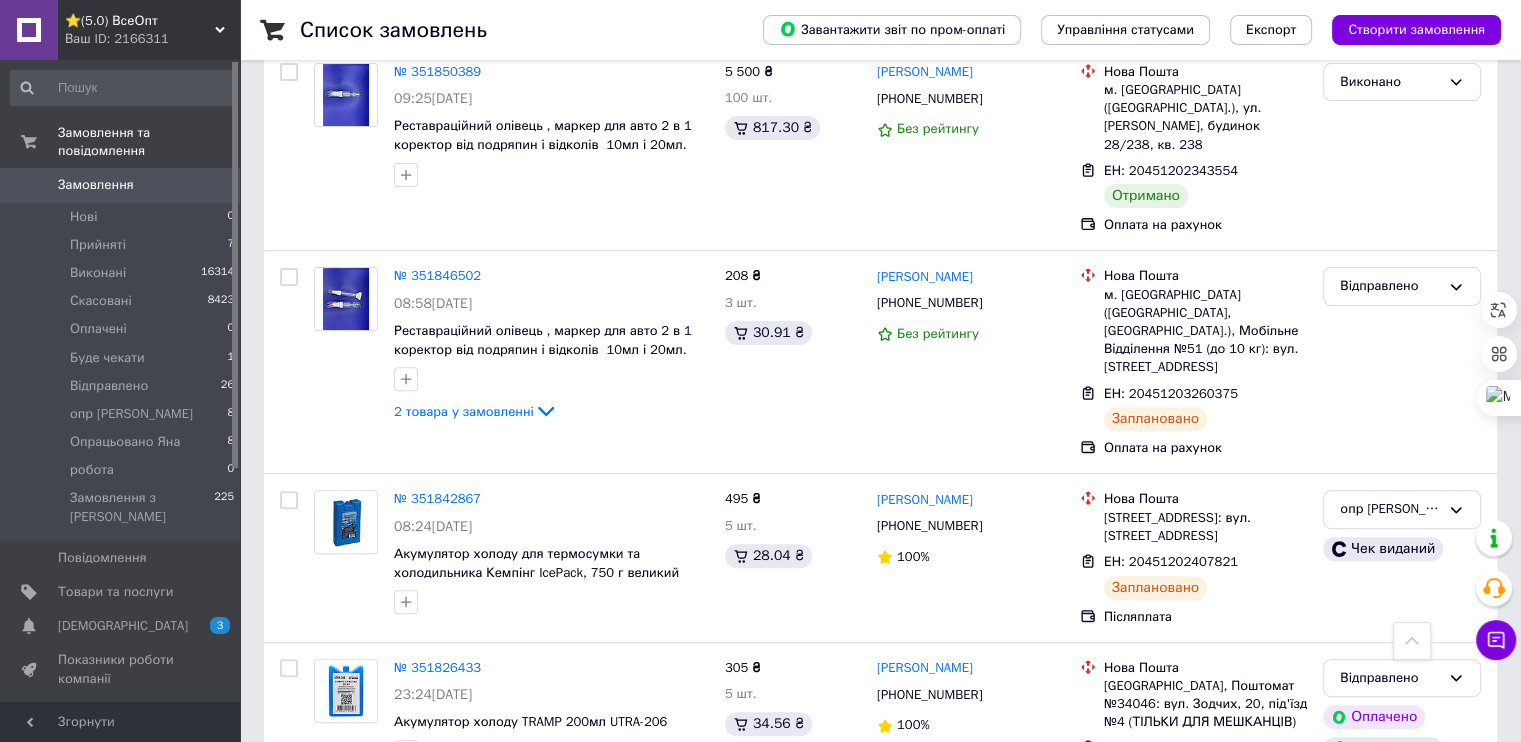 click on "Опрацьовано  Яна" at bounding box center (1390, 1021) 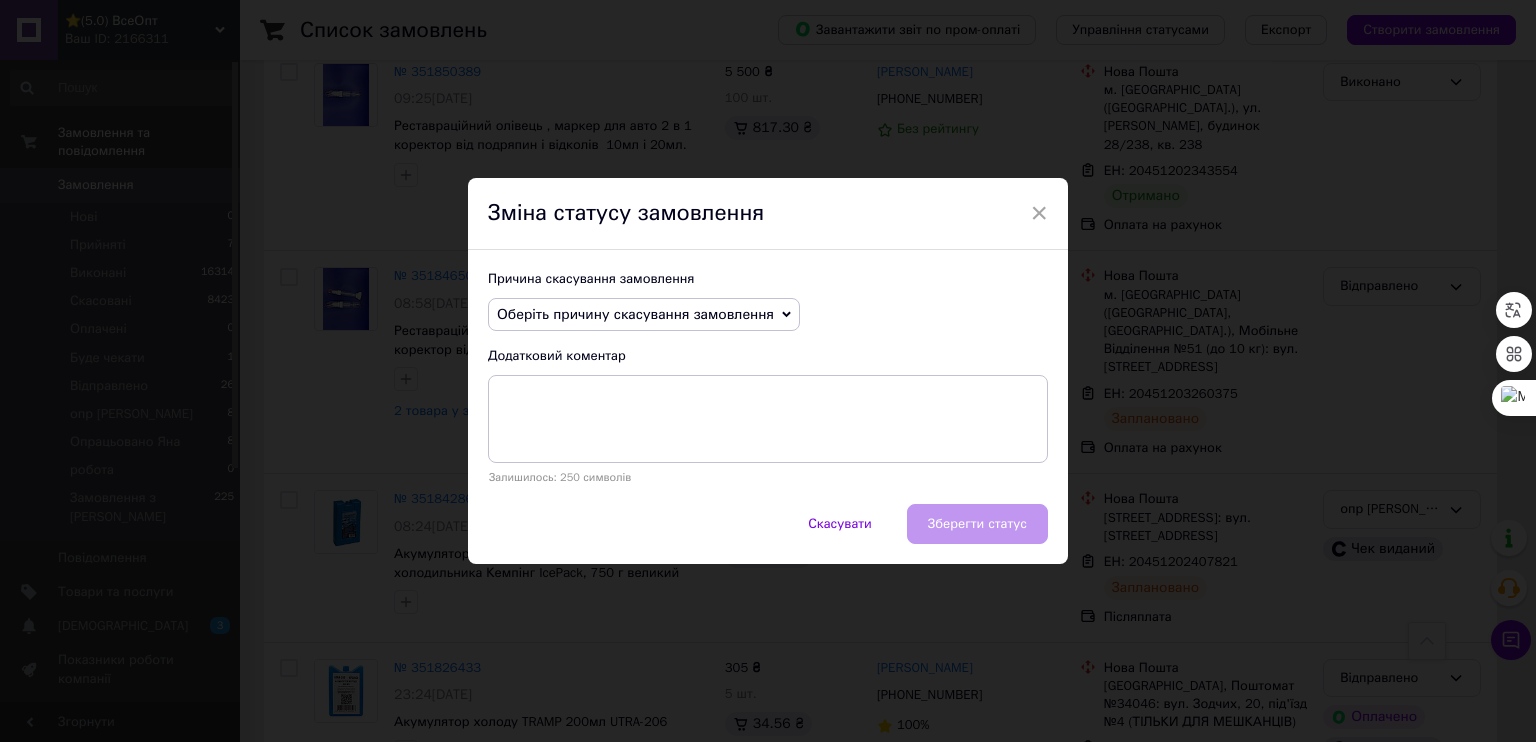click on "Оберіть причину скасування замовлення" at bounding box center (644, 315) 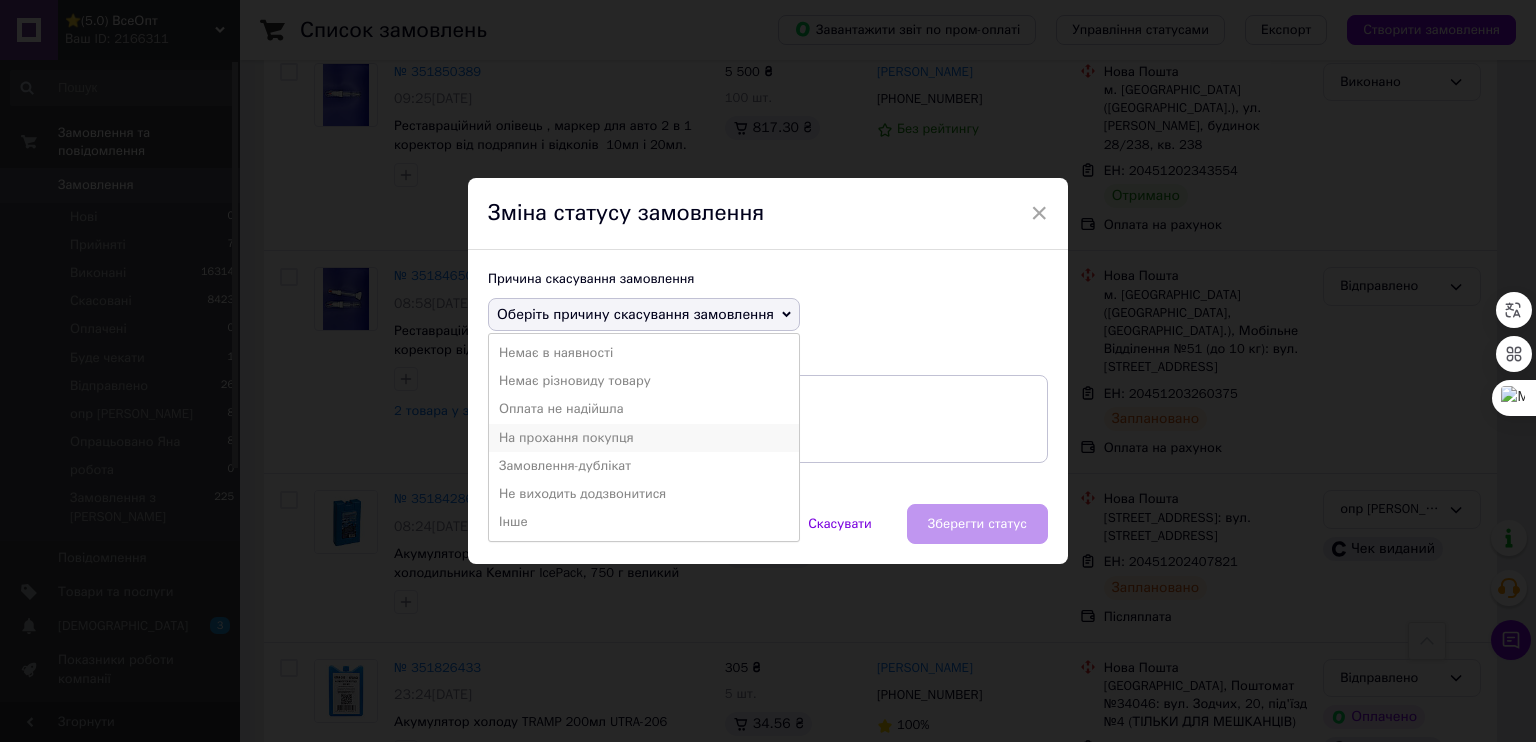 click on "На прохання покупця" at bounding box center [644, 438] 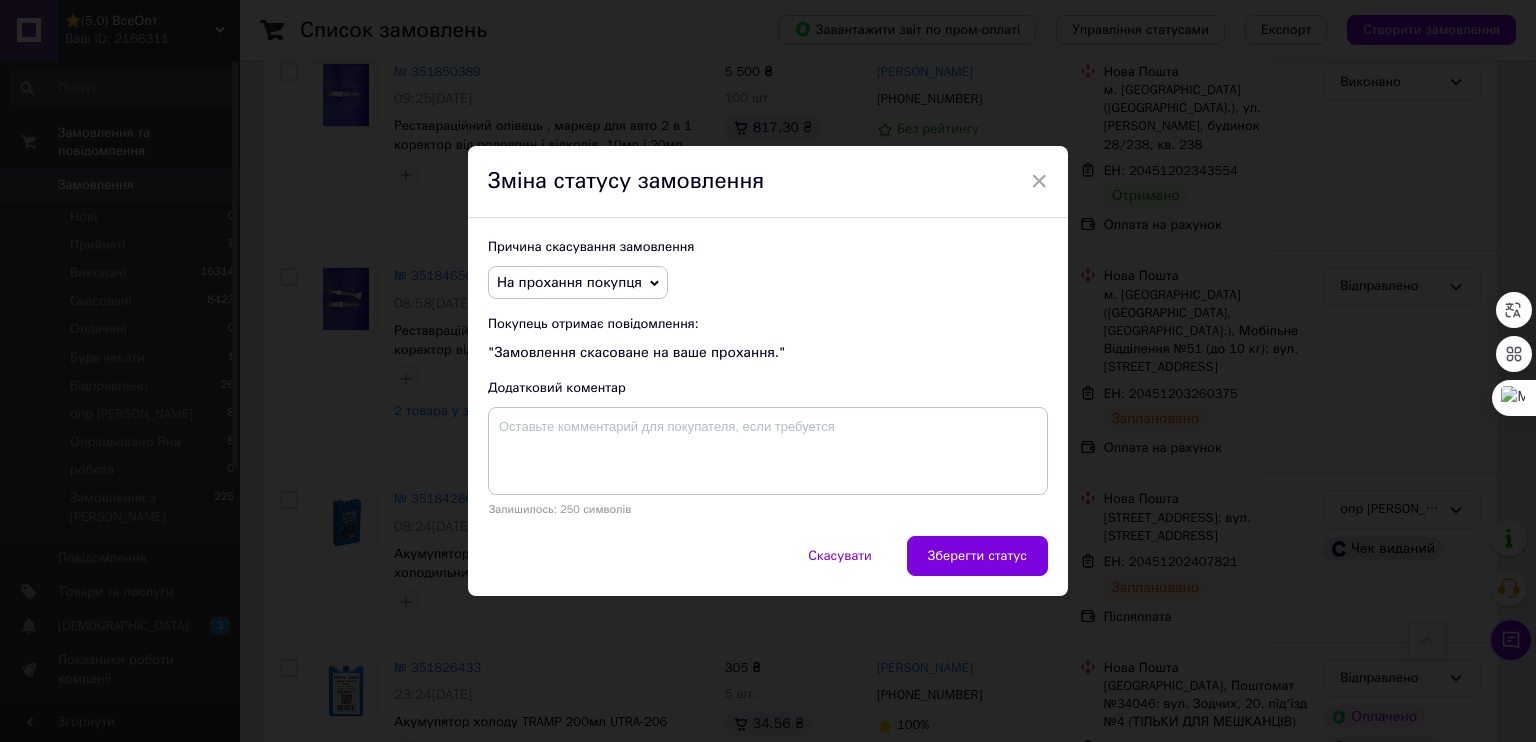 click on "На прохання покупця" at bounding box center (578, 283) 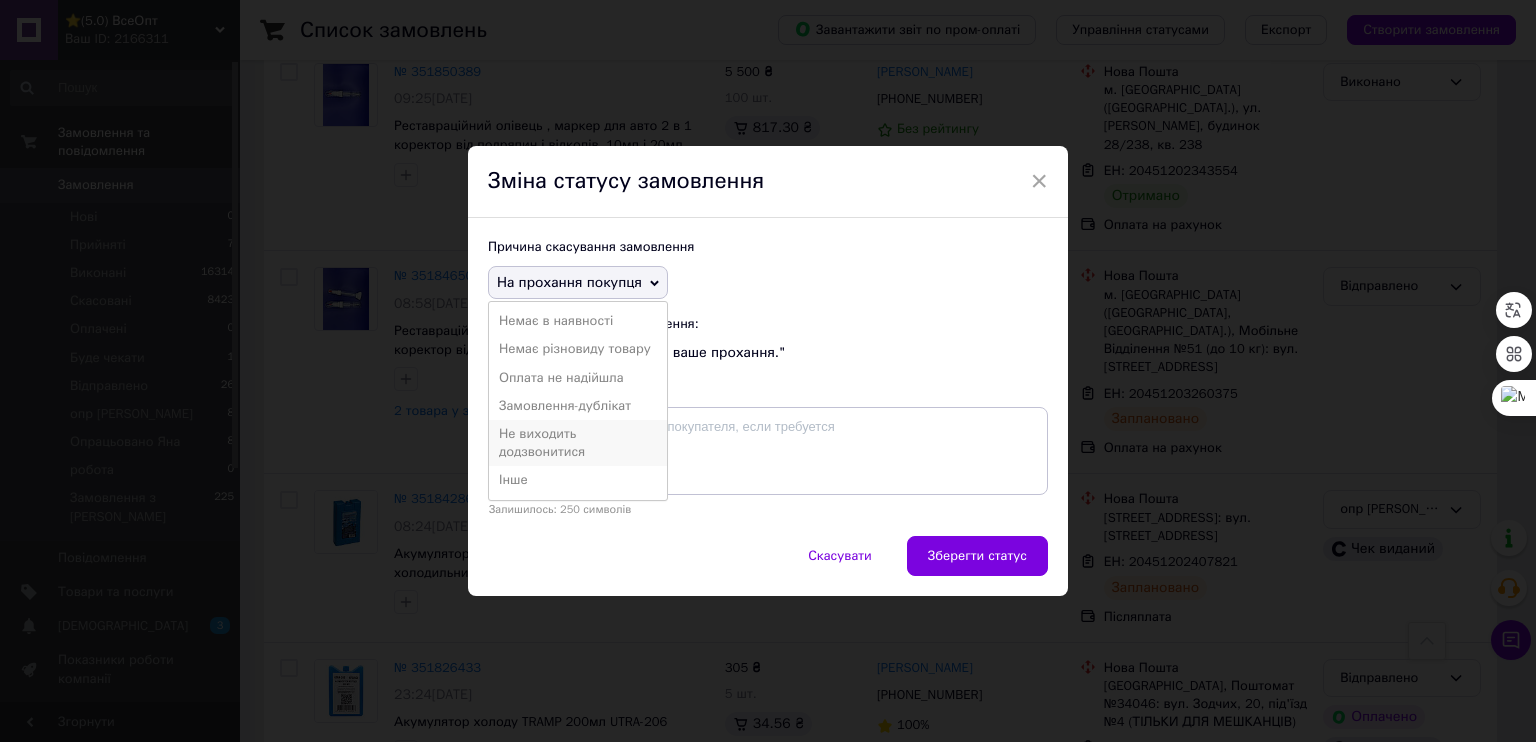 click on "Не виходить додзвонитися" at bounding box center [578, 443] 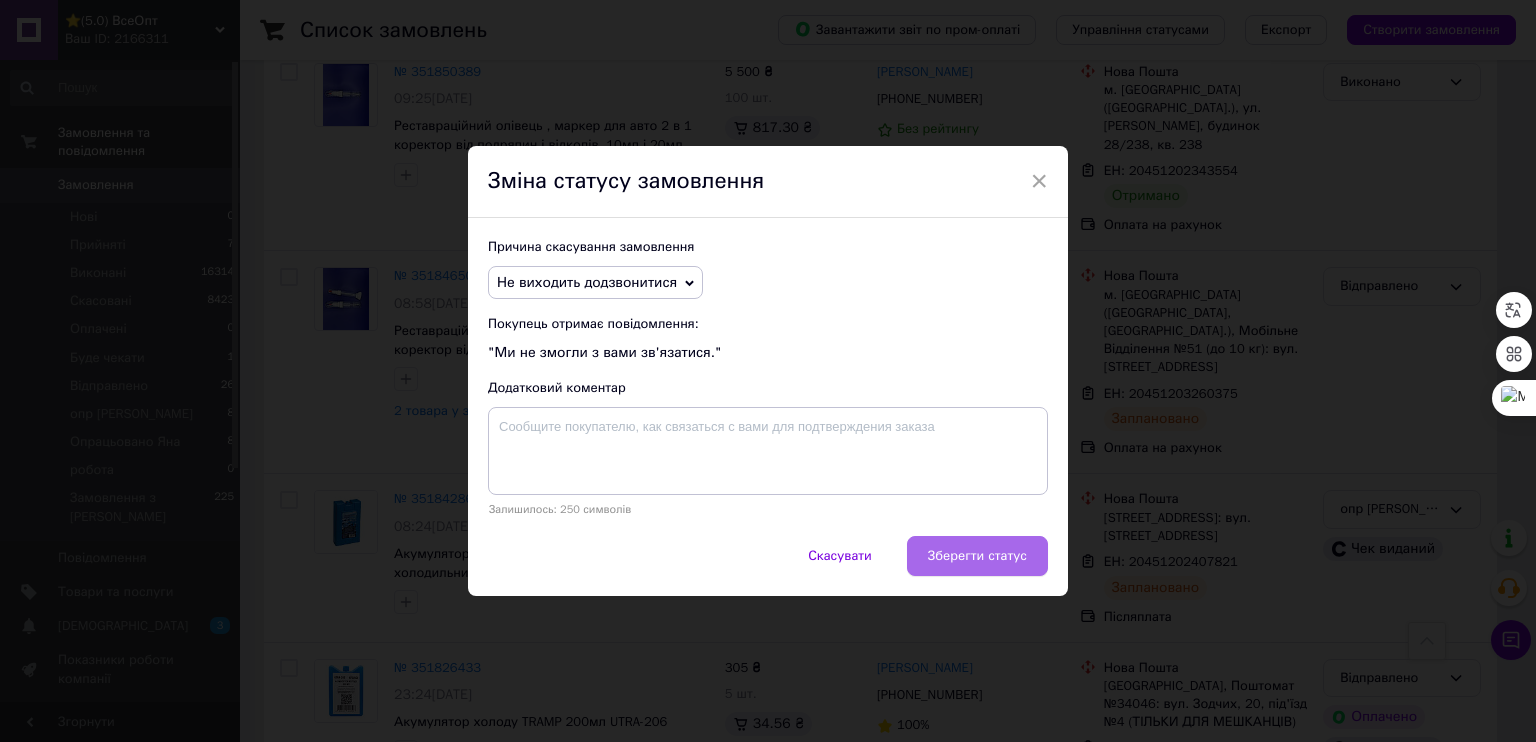 click on "Зберегти статус" at bounding box center [977, 556] 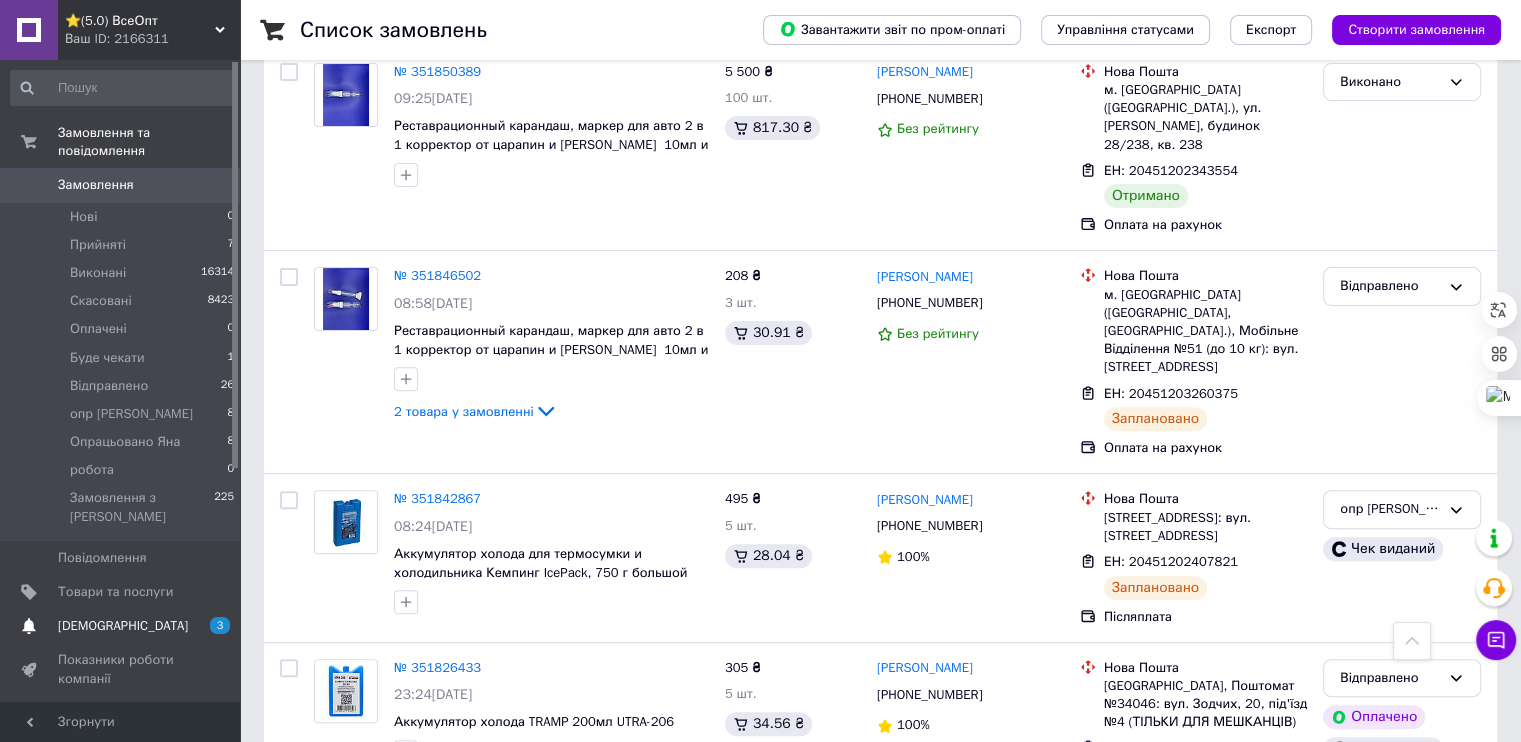 click on "[DEMOGRAPHIC_DATA] 3 0" at bounding box center [123, 626] 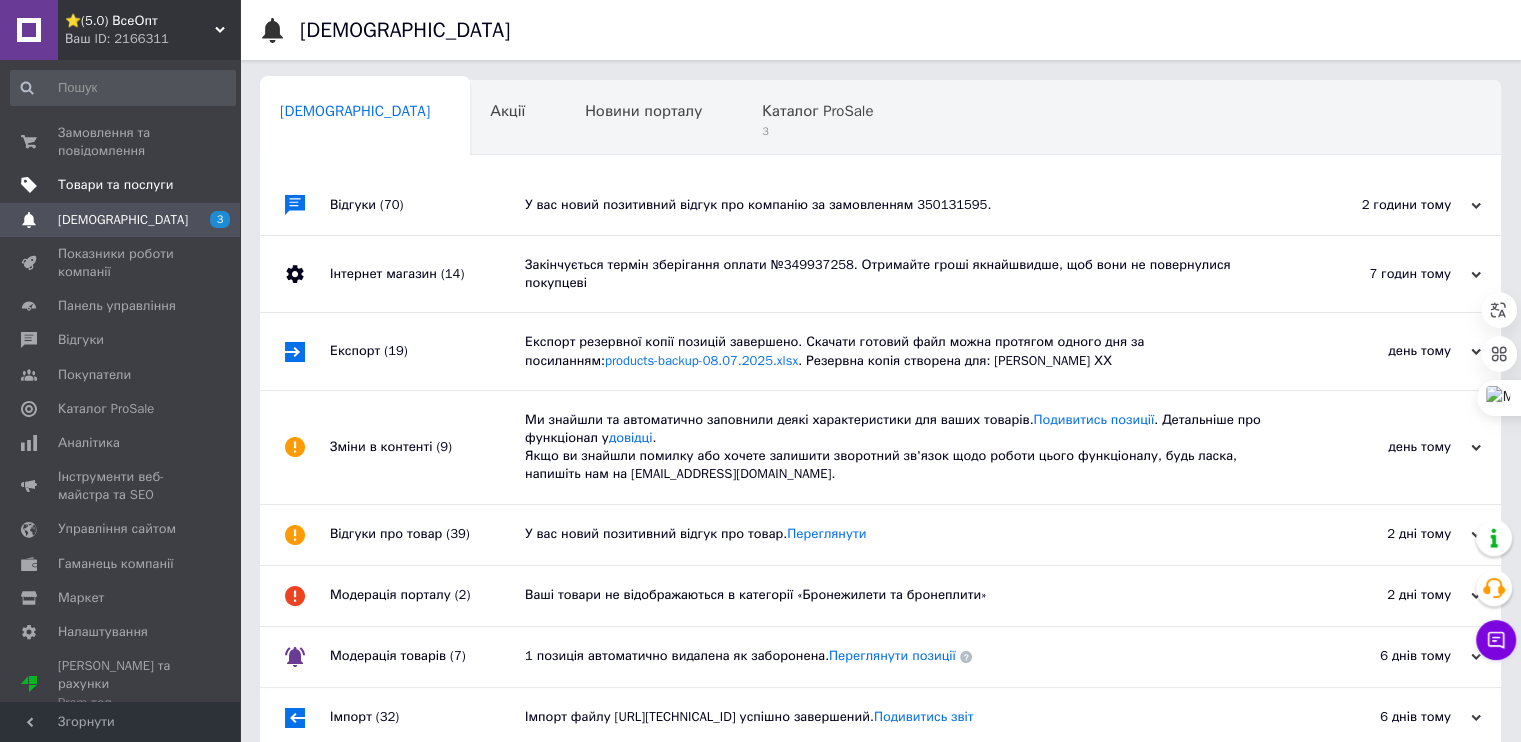 click on "Товари та послуги" at bounding box center (123, 185) 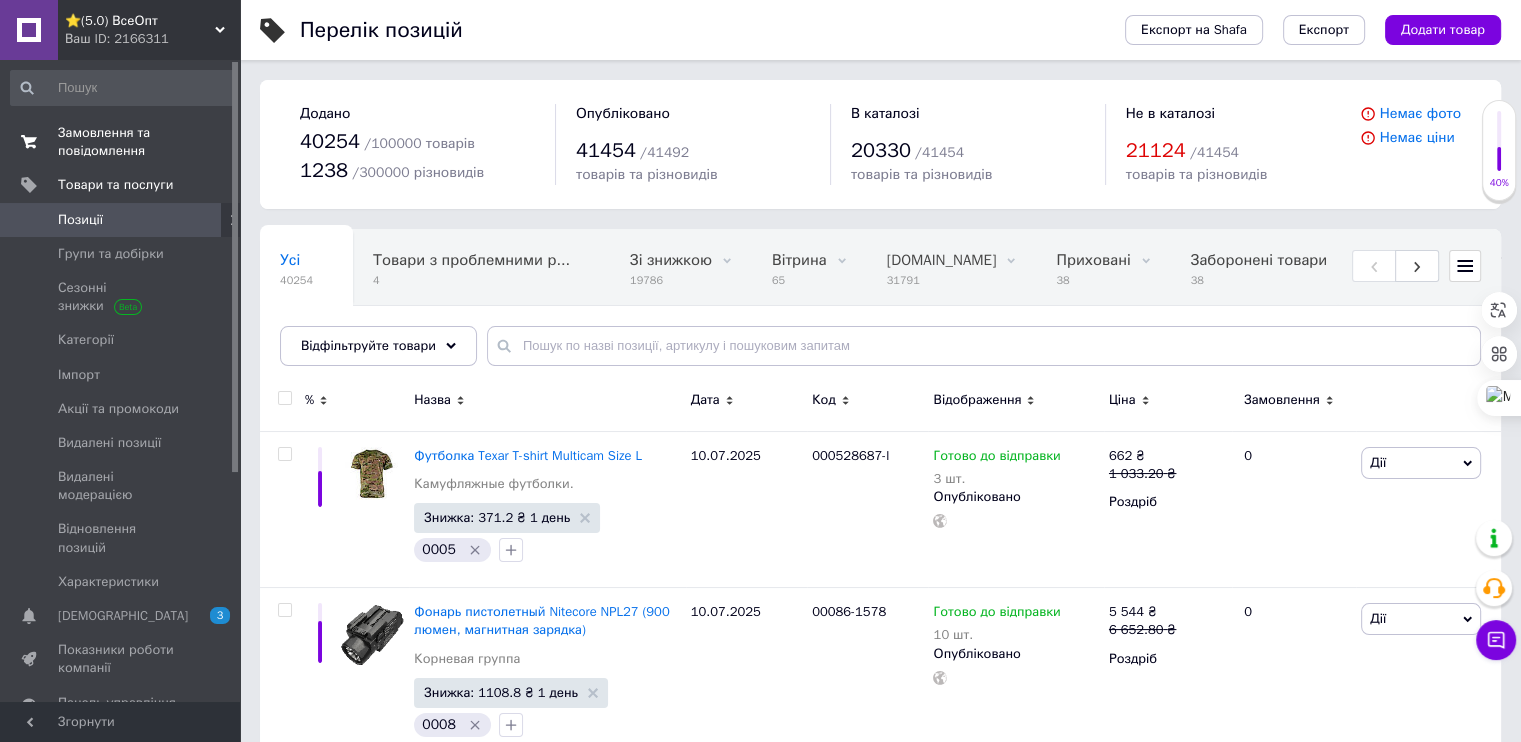 click on "Замовлення та повідомлення" at bounding box center (121, 142) 